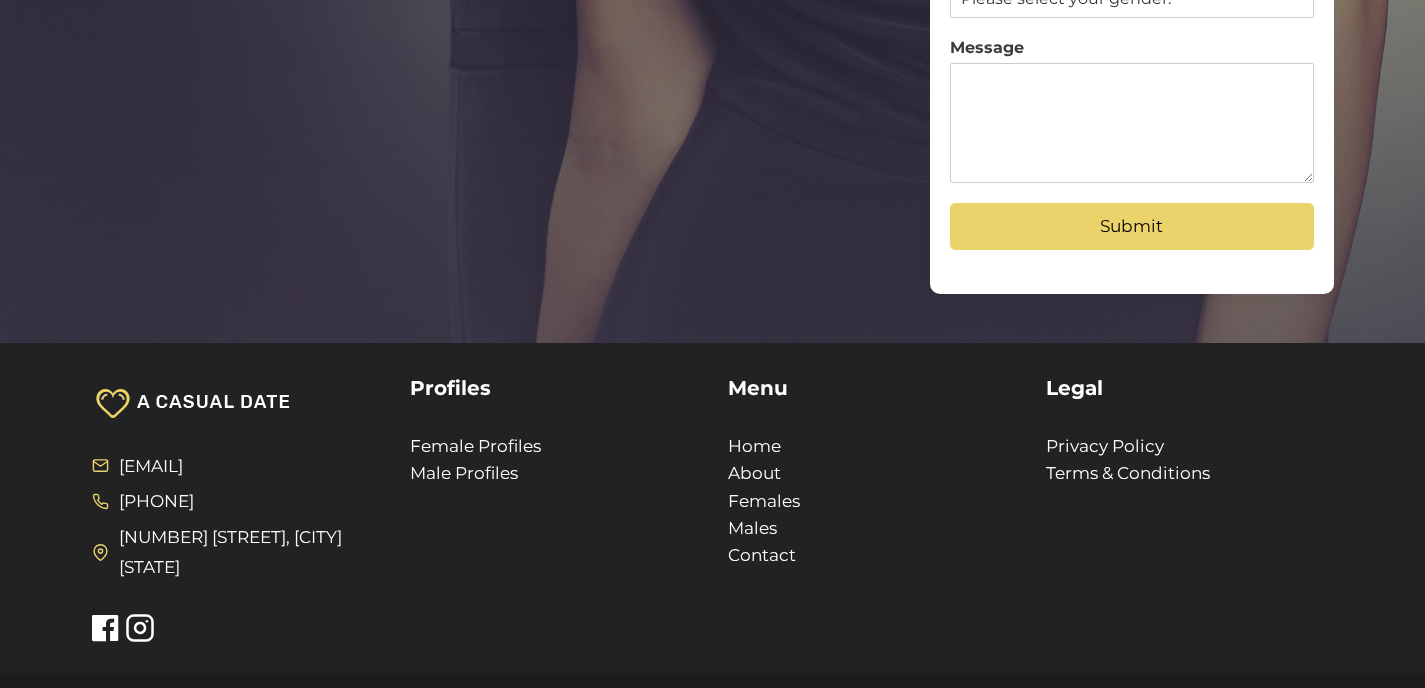 scroll, scrollTop: 549, scrollLeft: 0, axis: vertical 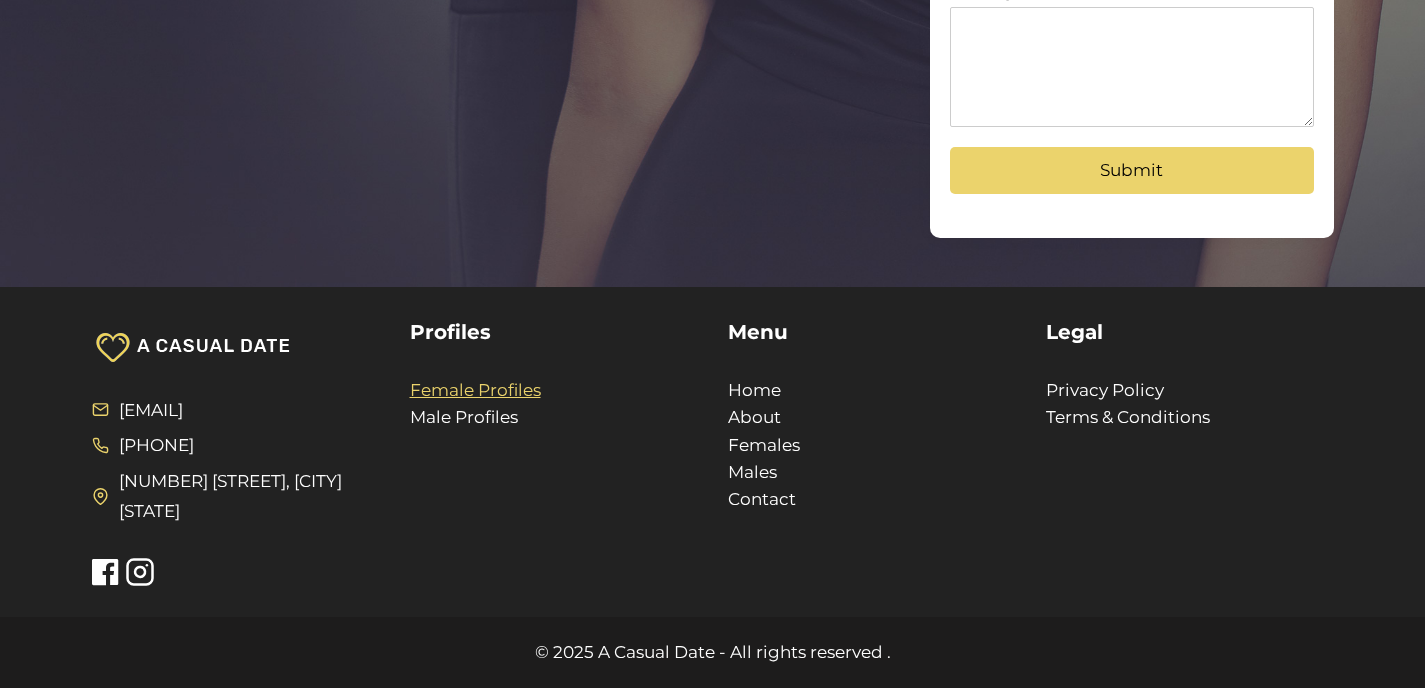 click on "Female Profiles" at bounding box center [475, 390] 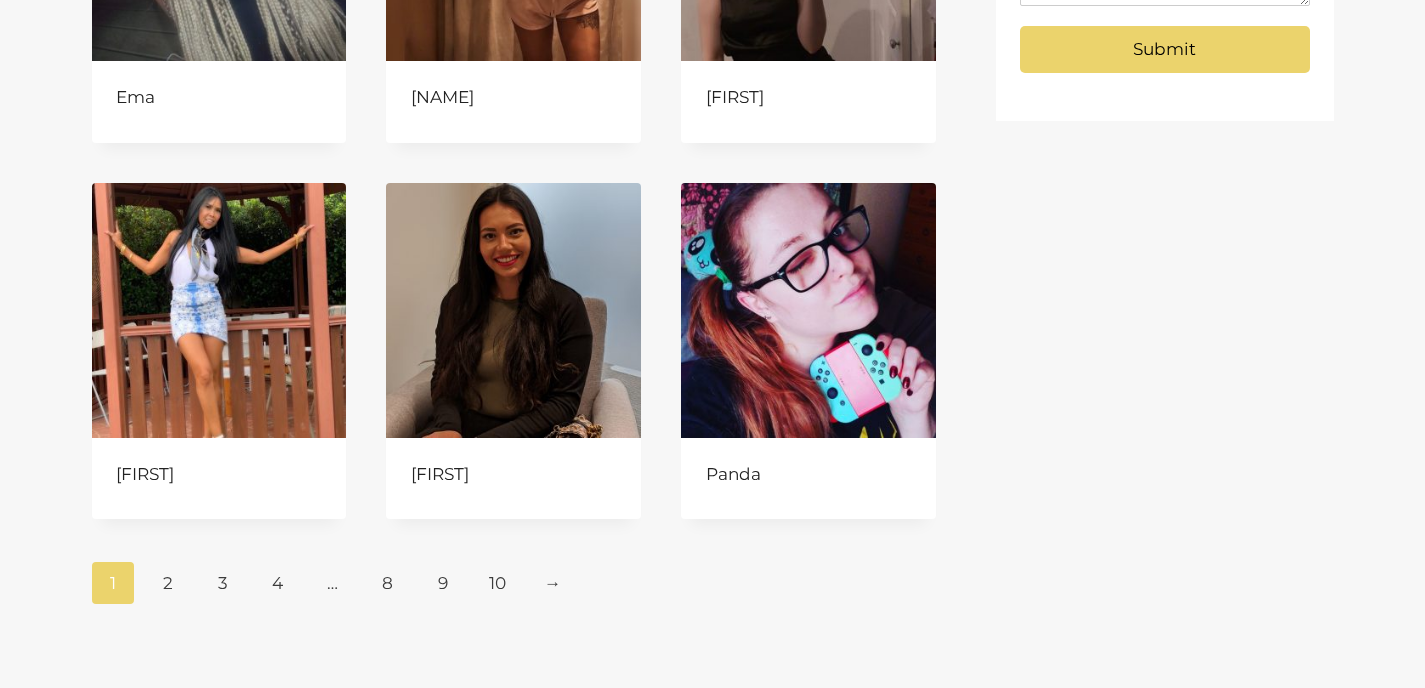 scroll, scrollTop: 821, scrollLeft: 0, axis: vertical 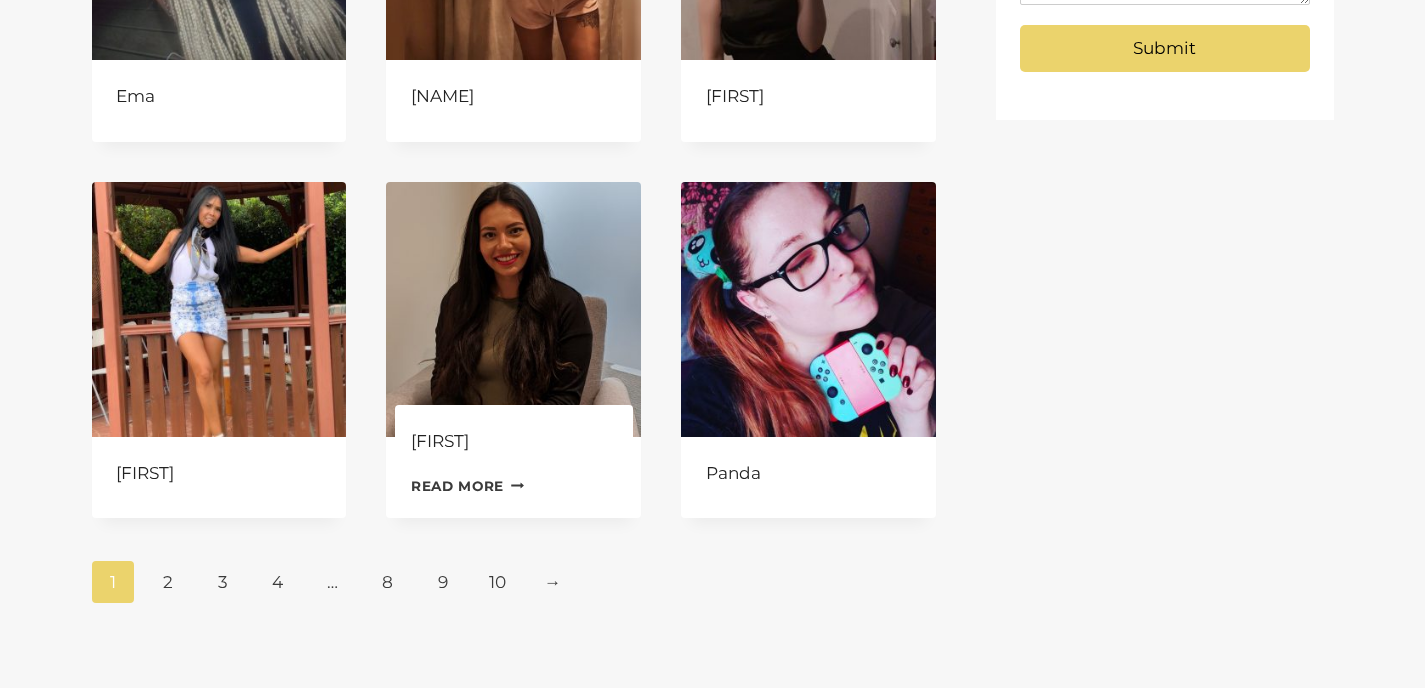 click at bounding box center (513, 309) 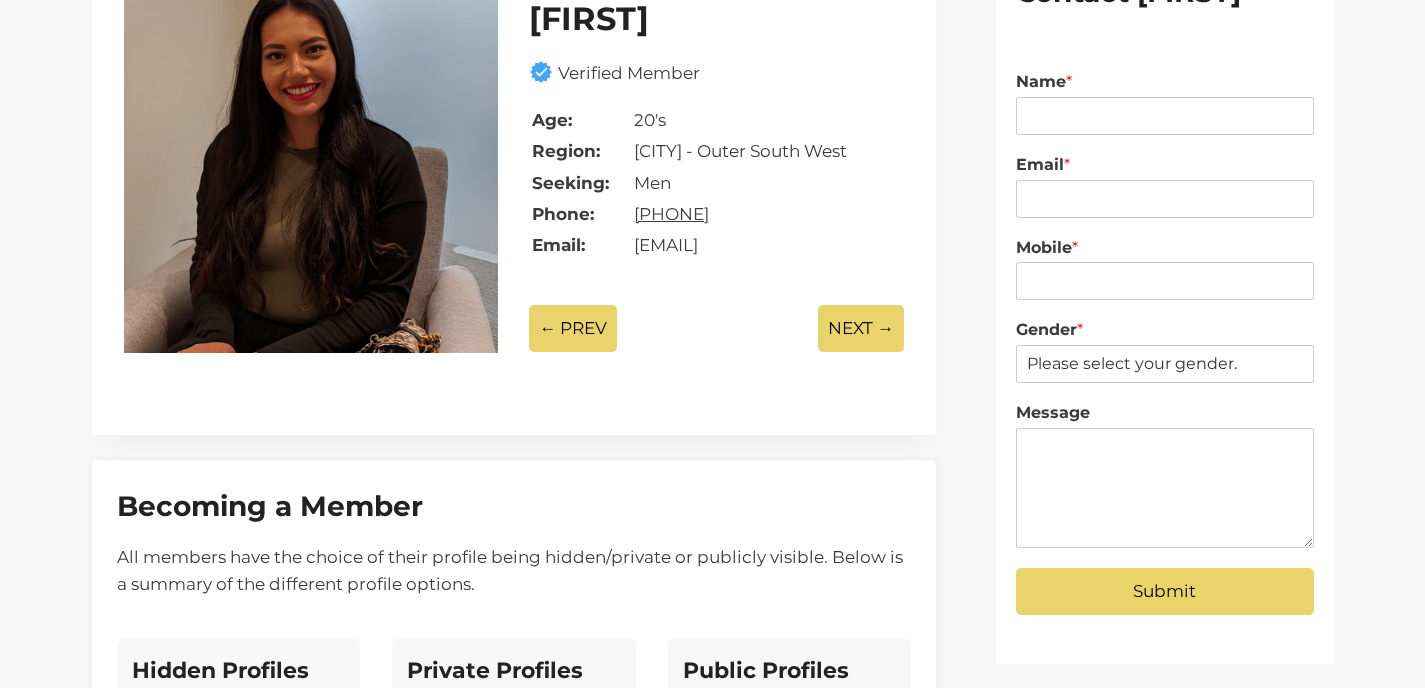 scroll, scrollTop: 0, scrollLeft: 0, axis: both 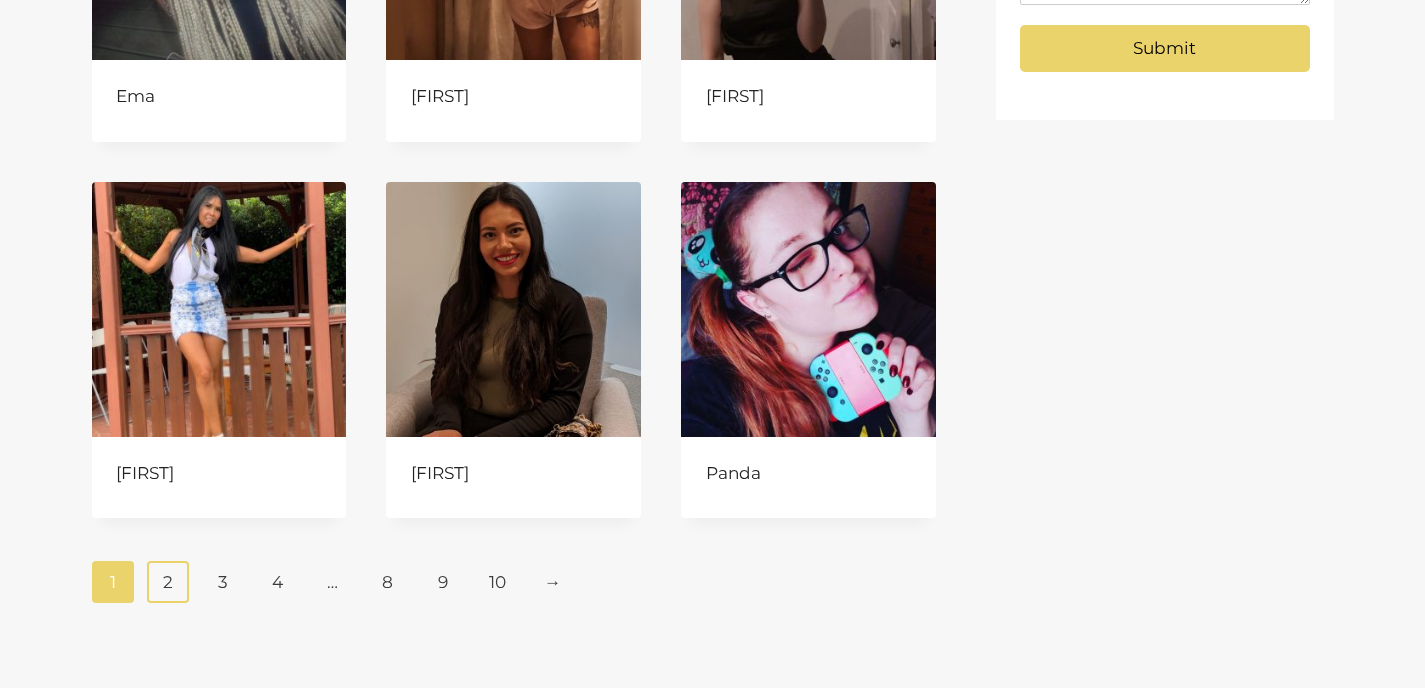 click on "2" at bounding box center [168, 582] 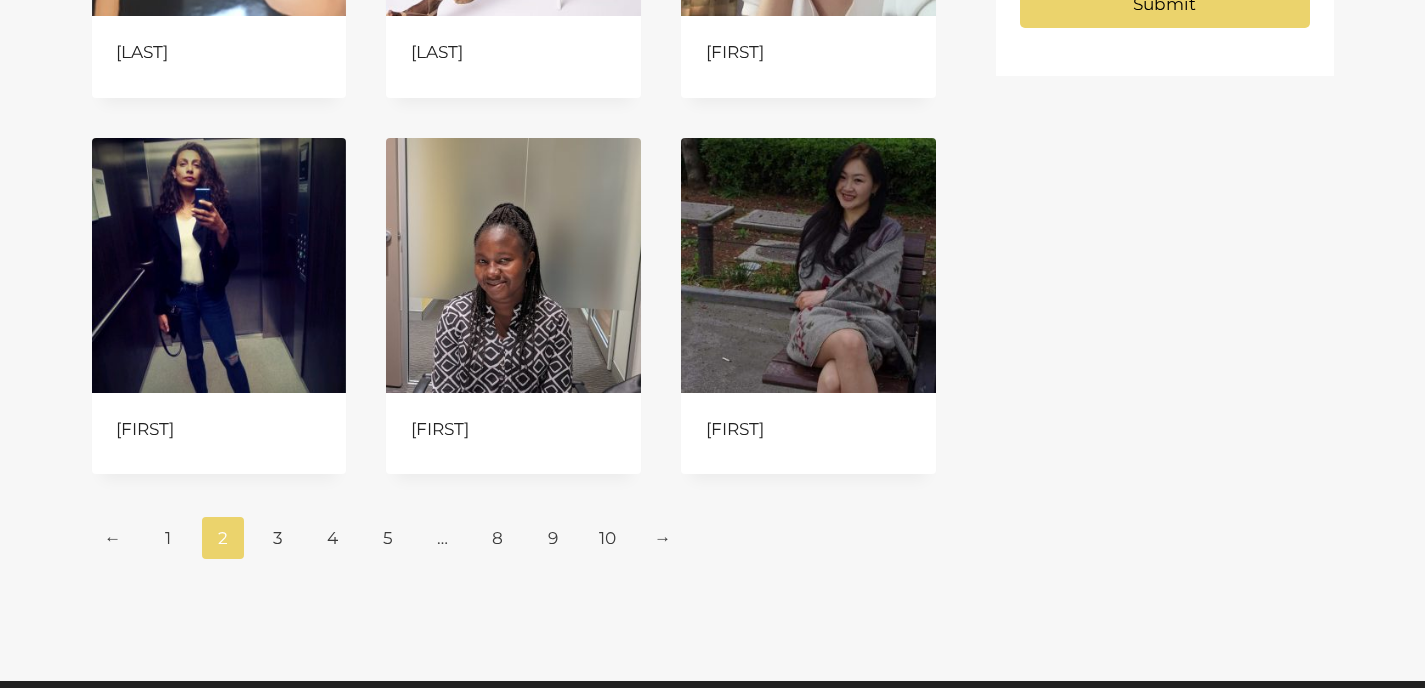scroll, scrollTop: 874, scrollLeft: 0, axis: vertical 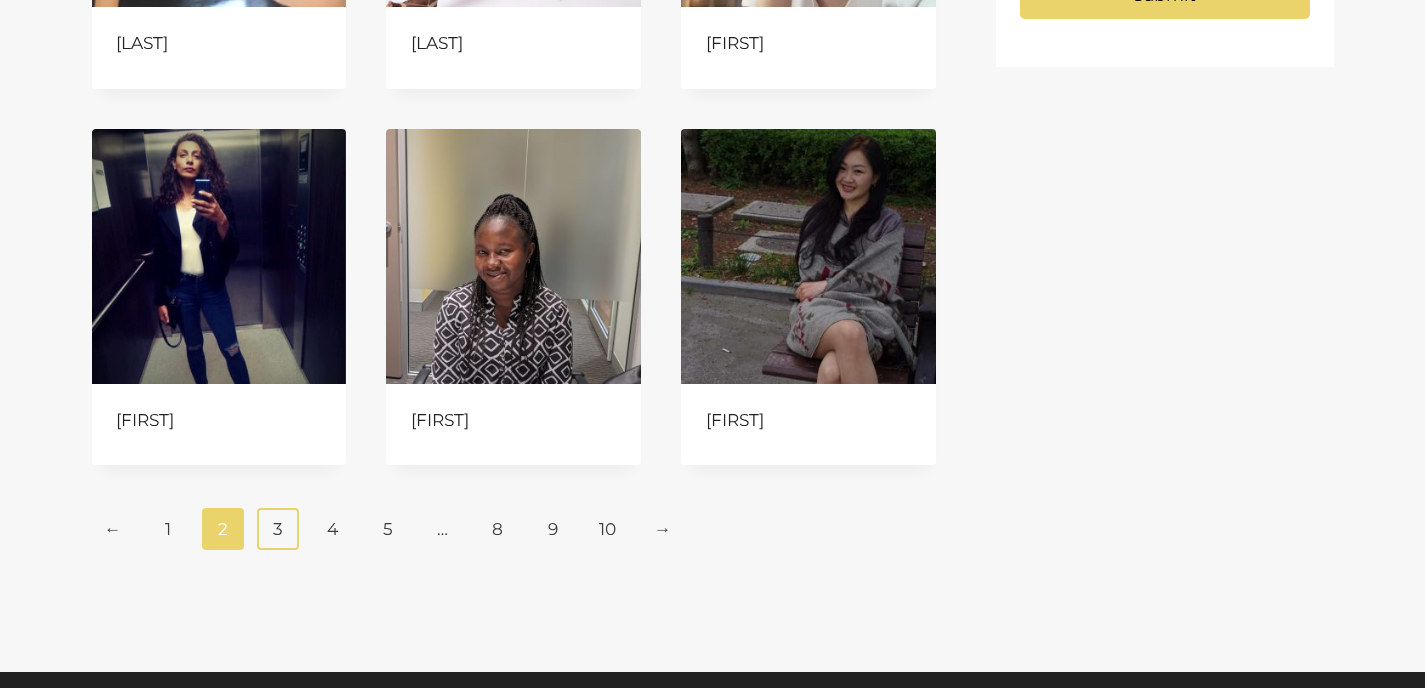 click on "3" at bounding box center (278, 529) 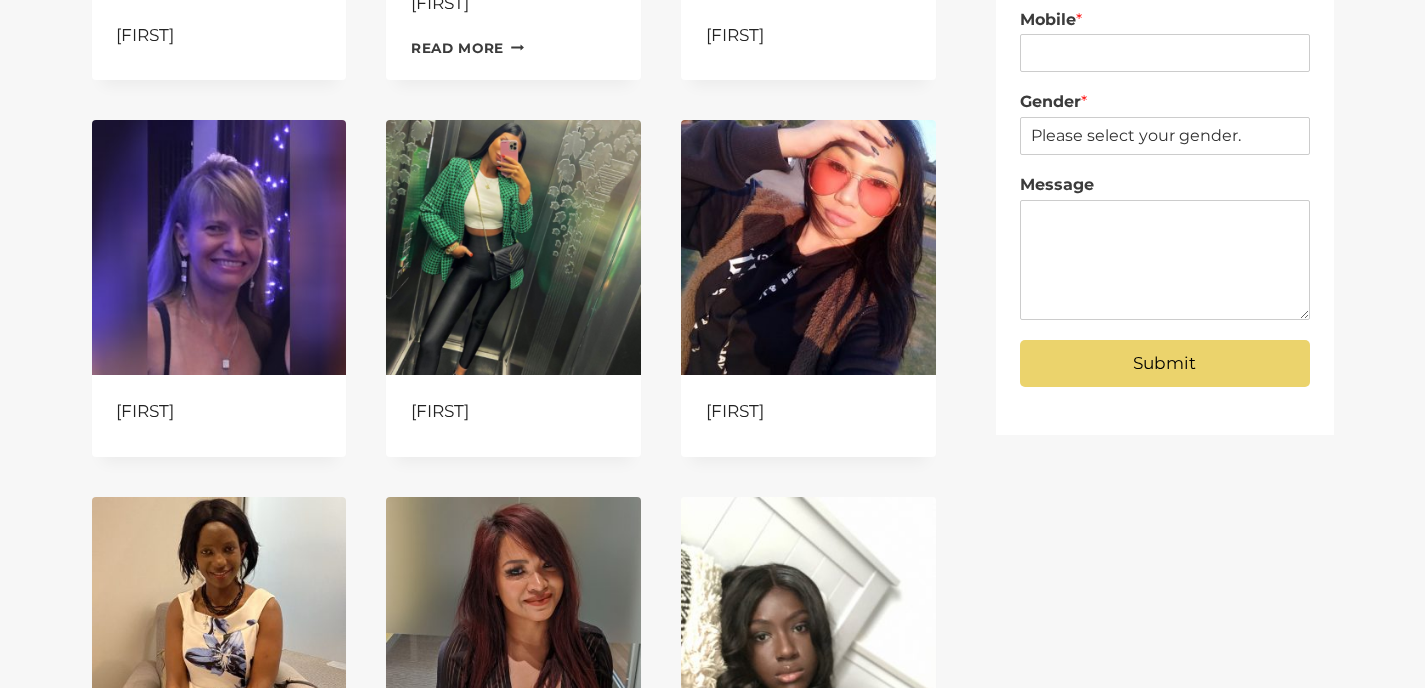 scroll, scrollTop: 550, scrollLeft: 0, axis: vertical 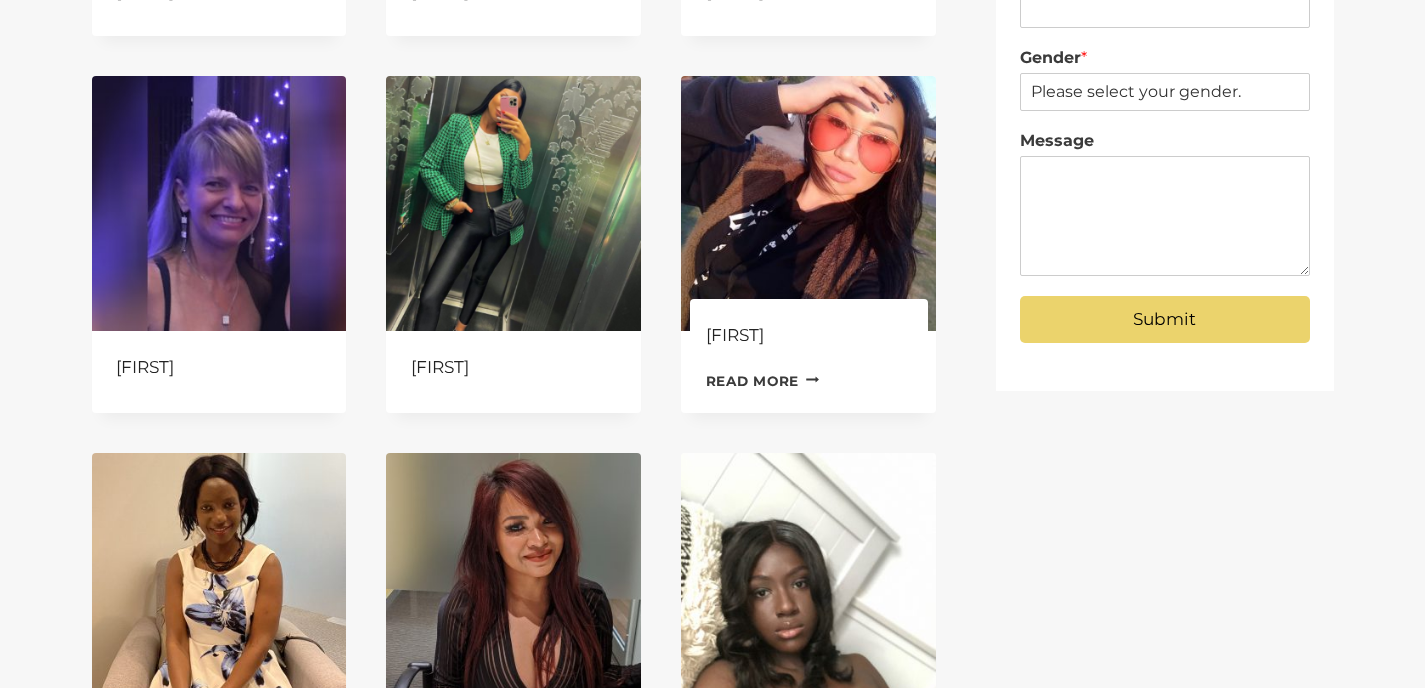 click at bounding box center [808, 203] 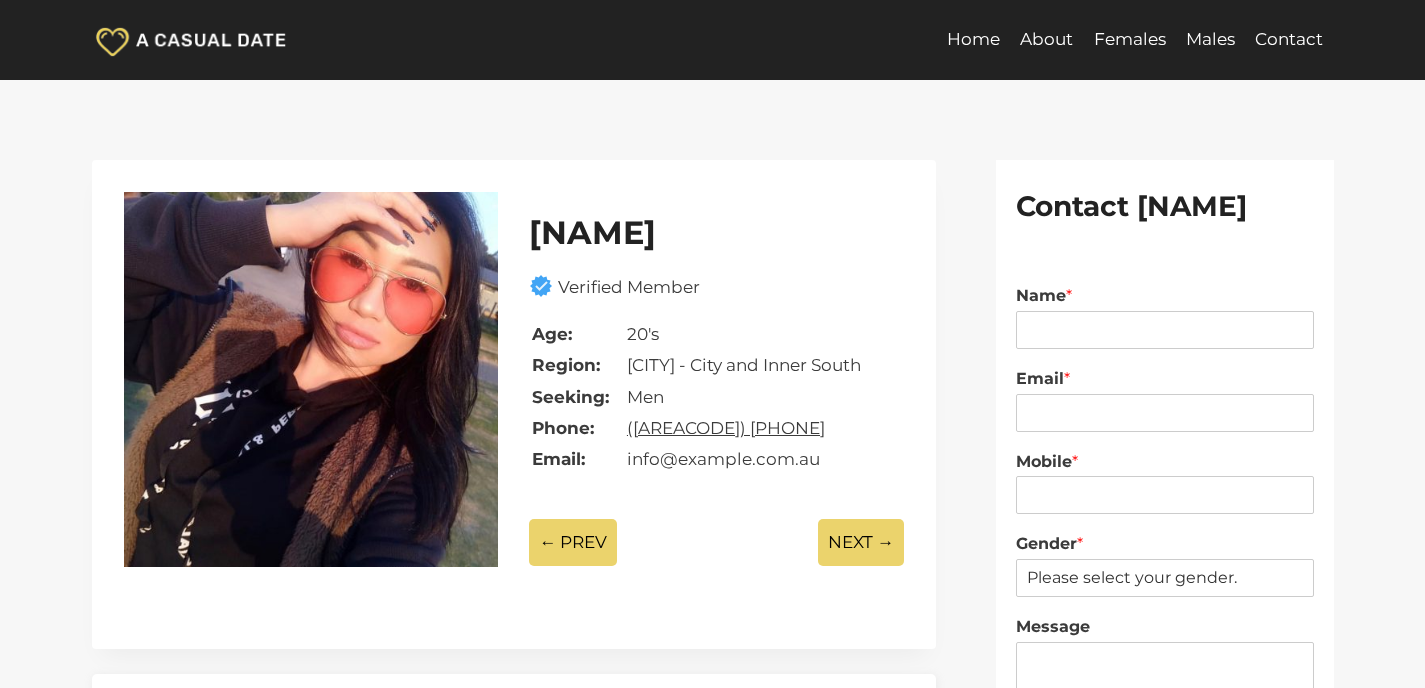 scroll, scrollTop: 0, scrollLeft: 0, axis: both 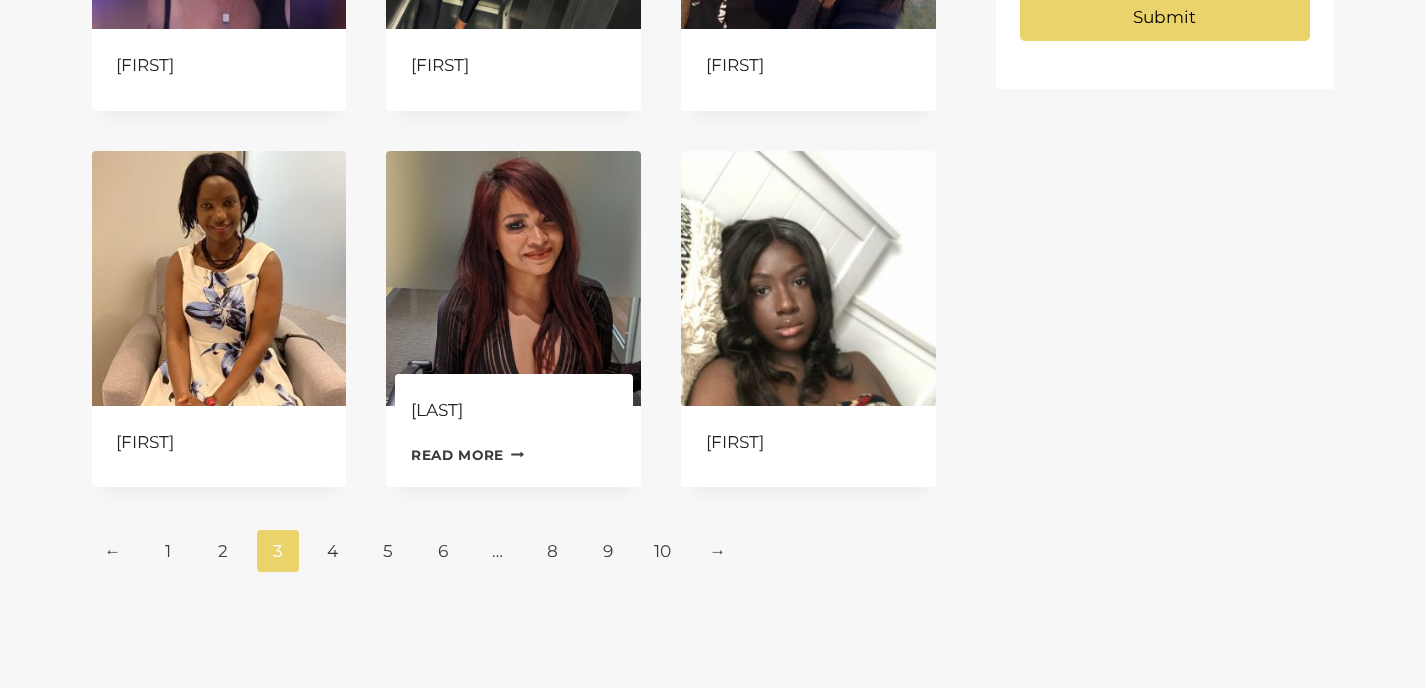 click at bounding box center (513, 278) 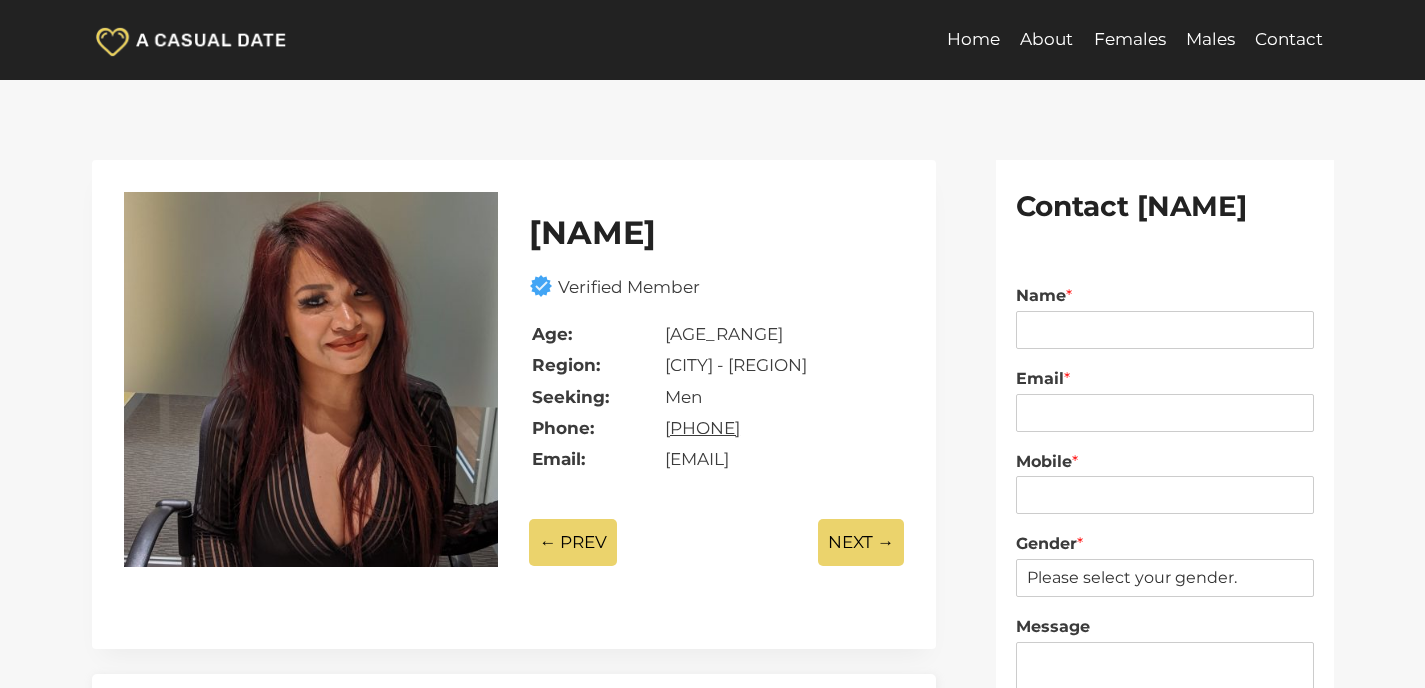 scroll, scrollTop: 0, scrollLeft: 0, axis: both 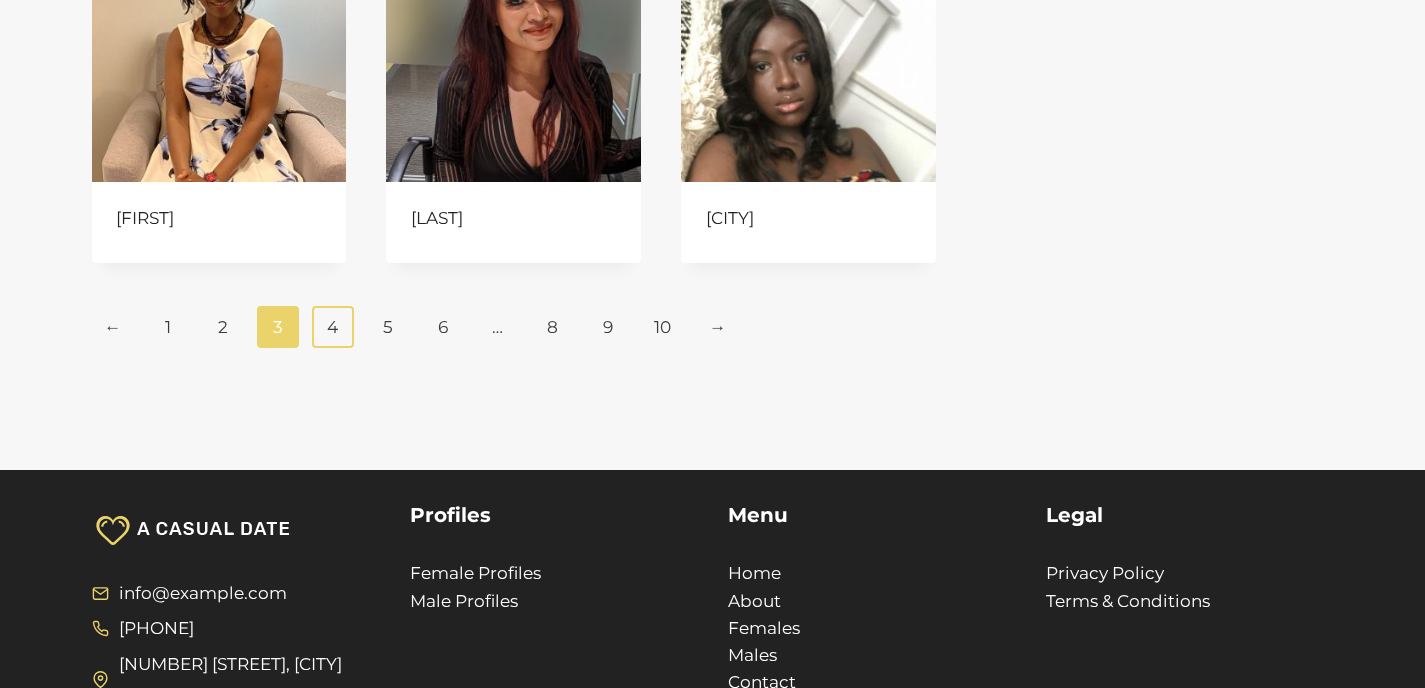 click on "4" at bounding box center [333, 327] 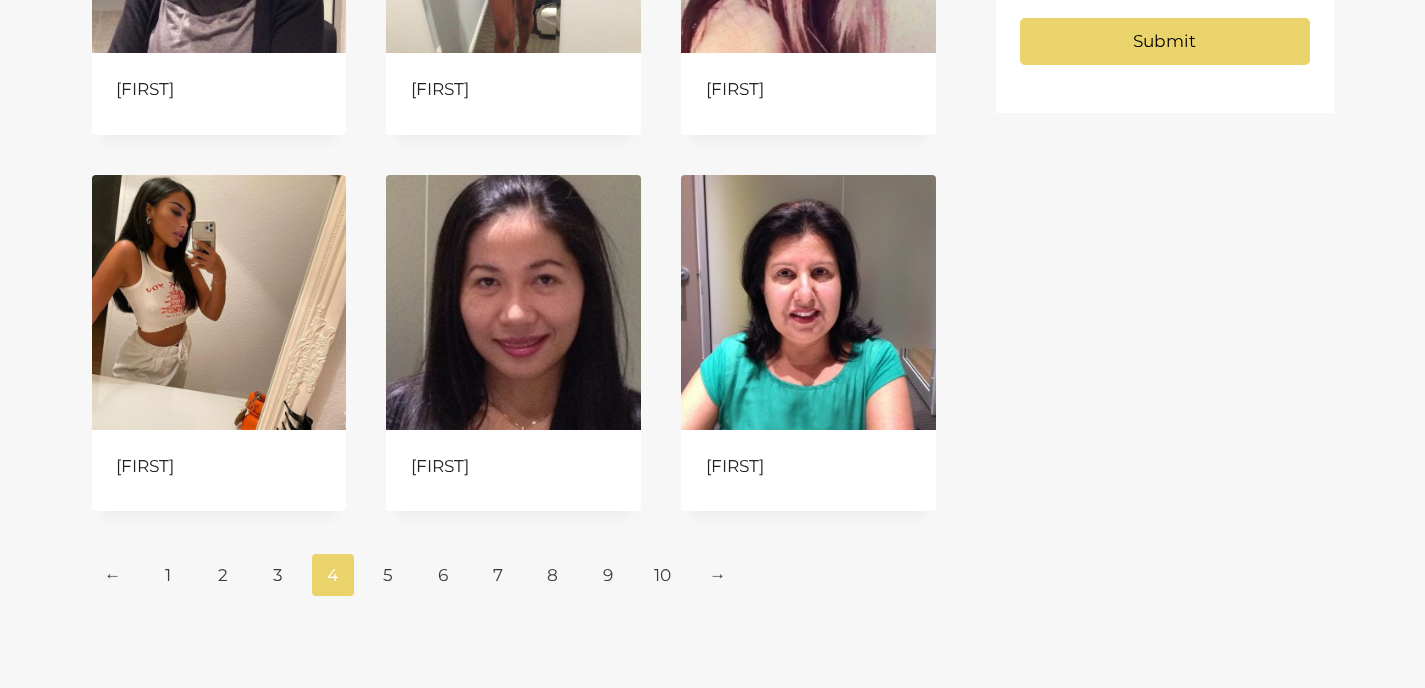 scroll, scrollTop: 836, scrollLeft: 0, axis: vertical 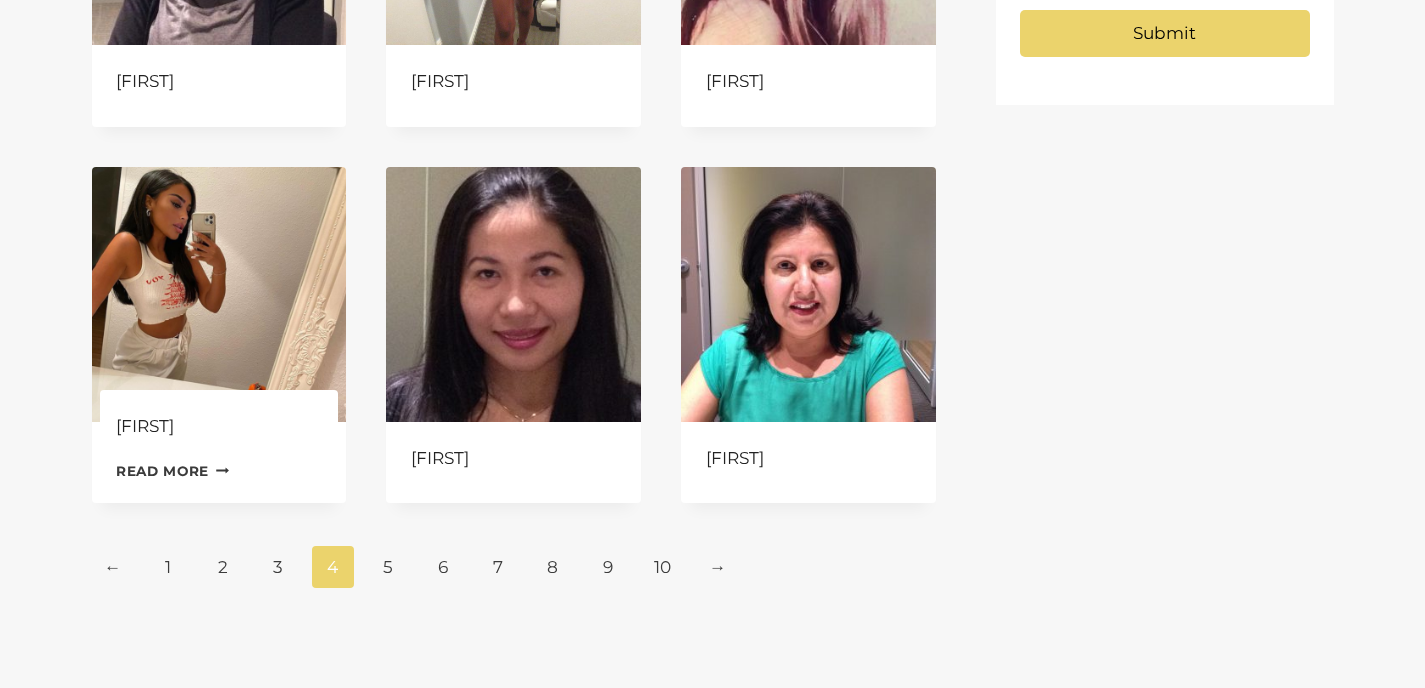 click at bounding box center (219, 294) 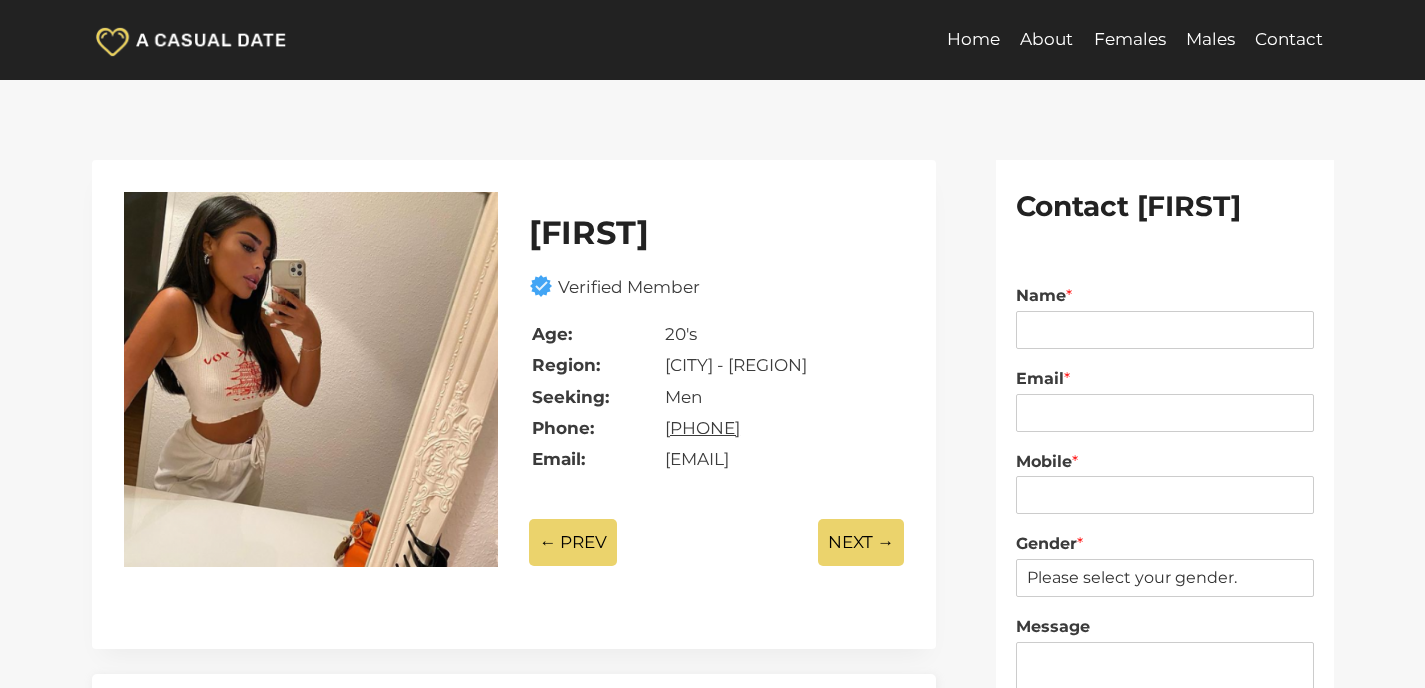 scroll, scrollTop: 0, scrollLeft: 0, axis: both 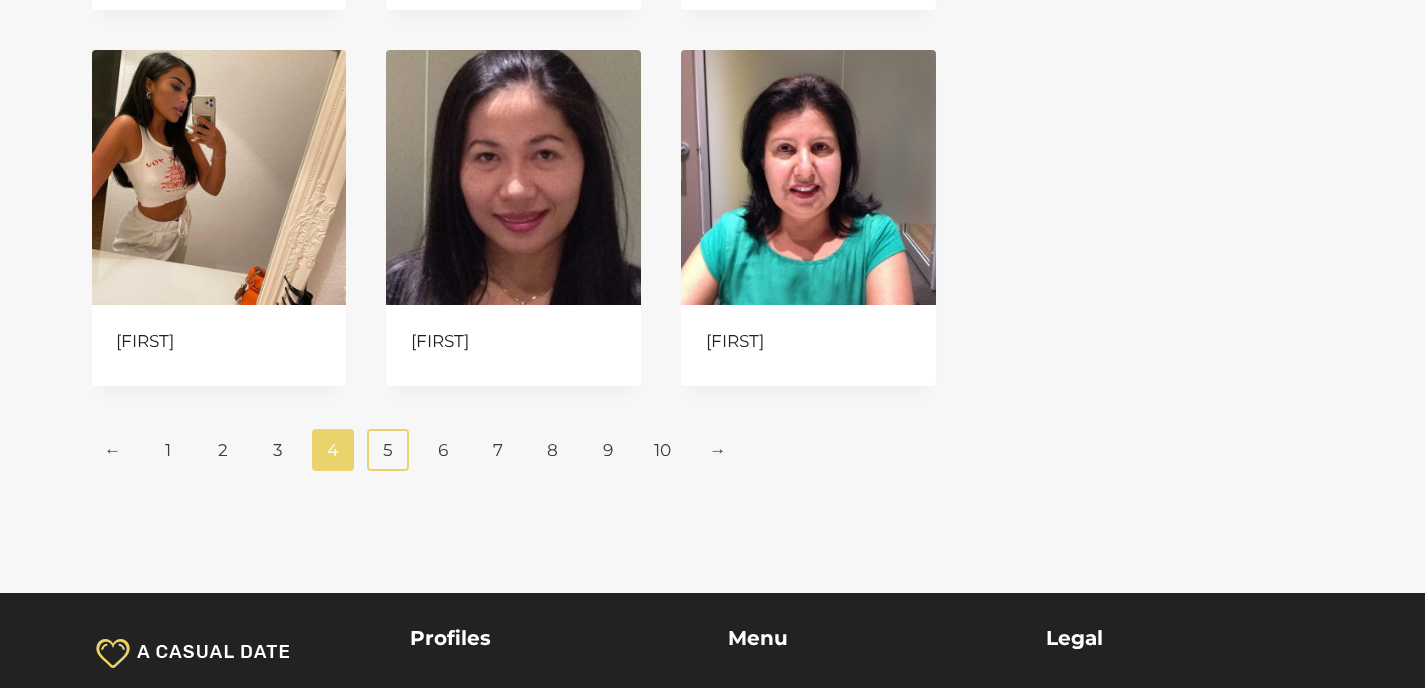 click on "5" at bounding box center (388, 450) 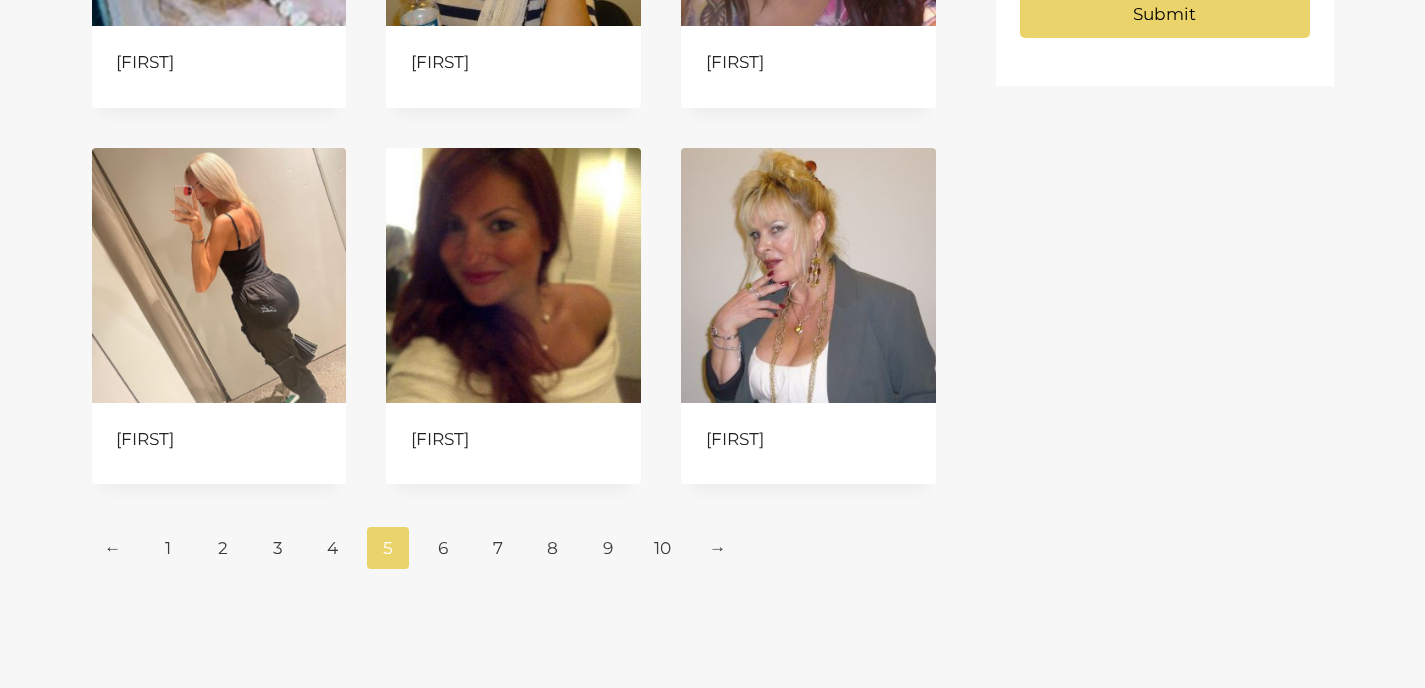 scroll, scrollTop: 869, scrollLeft: 0, axis: vertical 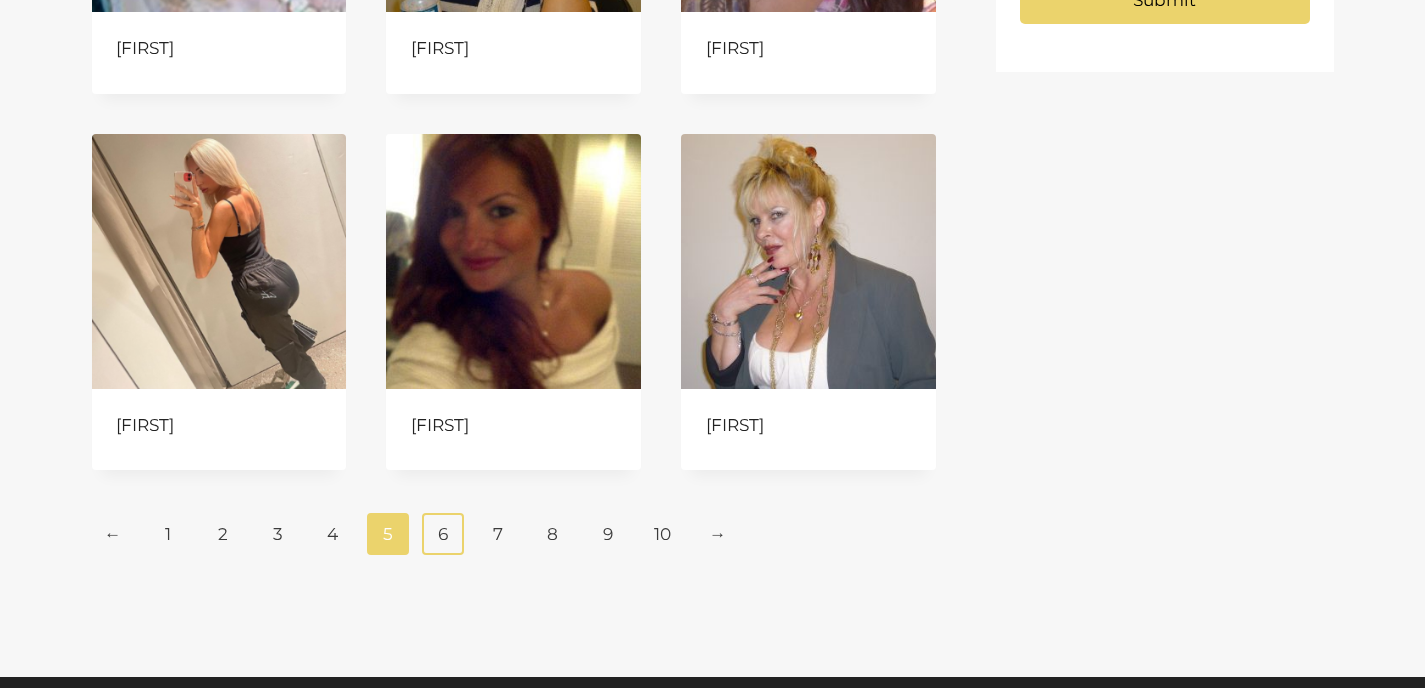 click on "6" at bounding box center [443, 534] 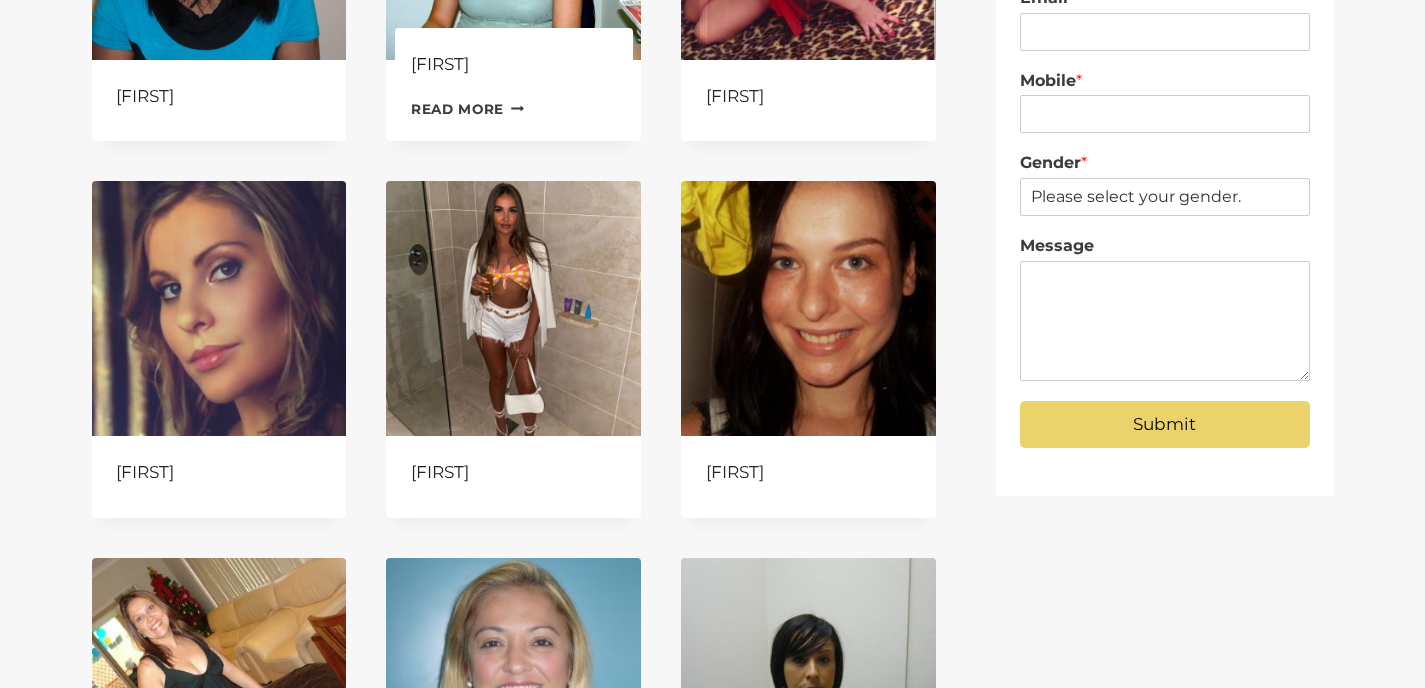 scroll, scrollTop: 447, scrollLeft: 0, axis: vertical 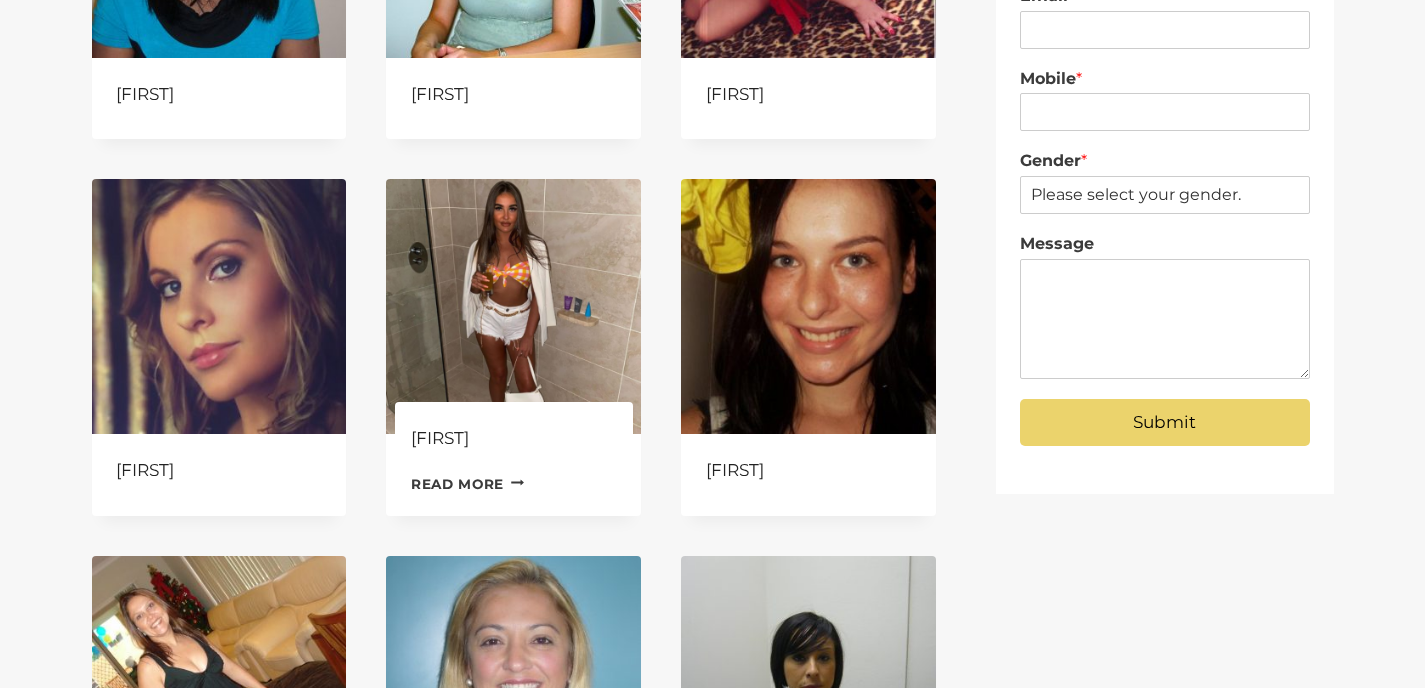 click at bounding box center [513, 306] 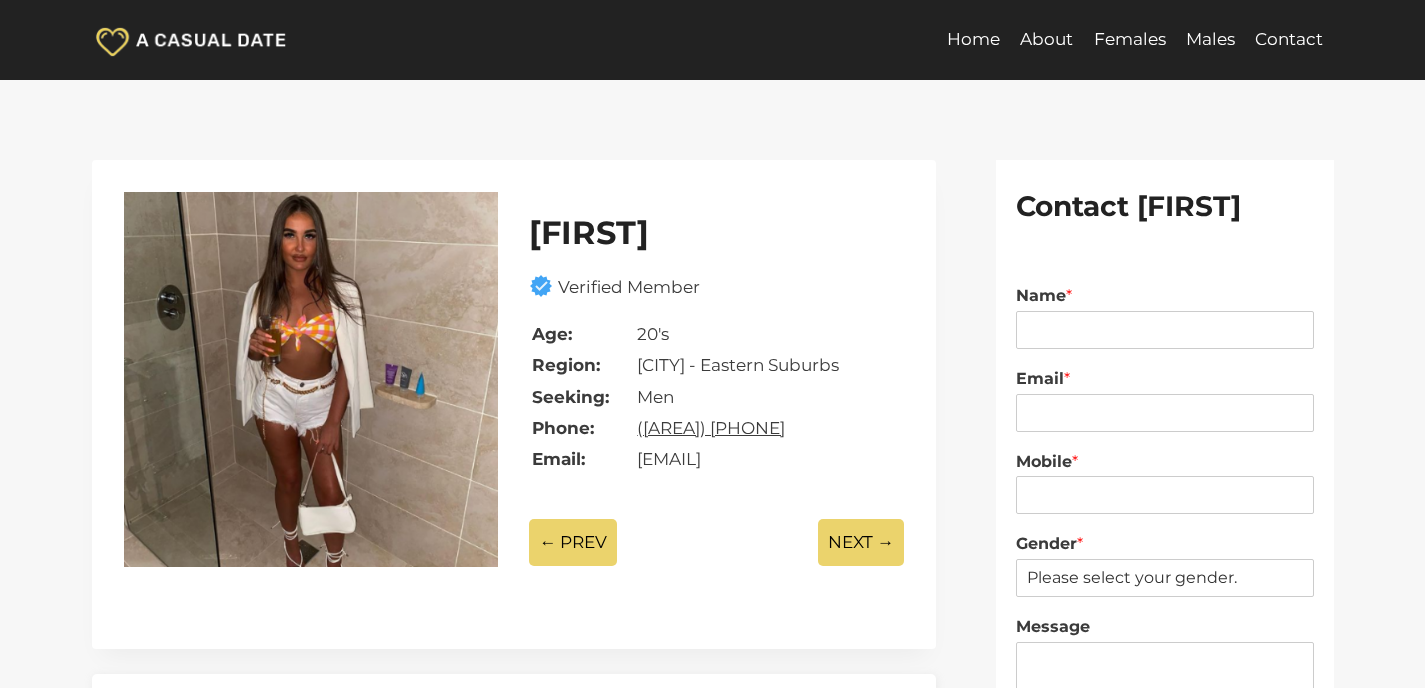 scroll, scrollTop: 0, scrollLeft: 0, axis: both 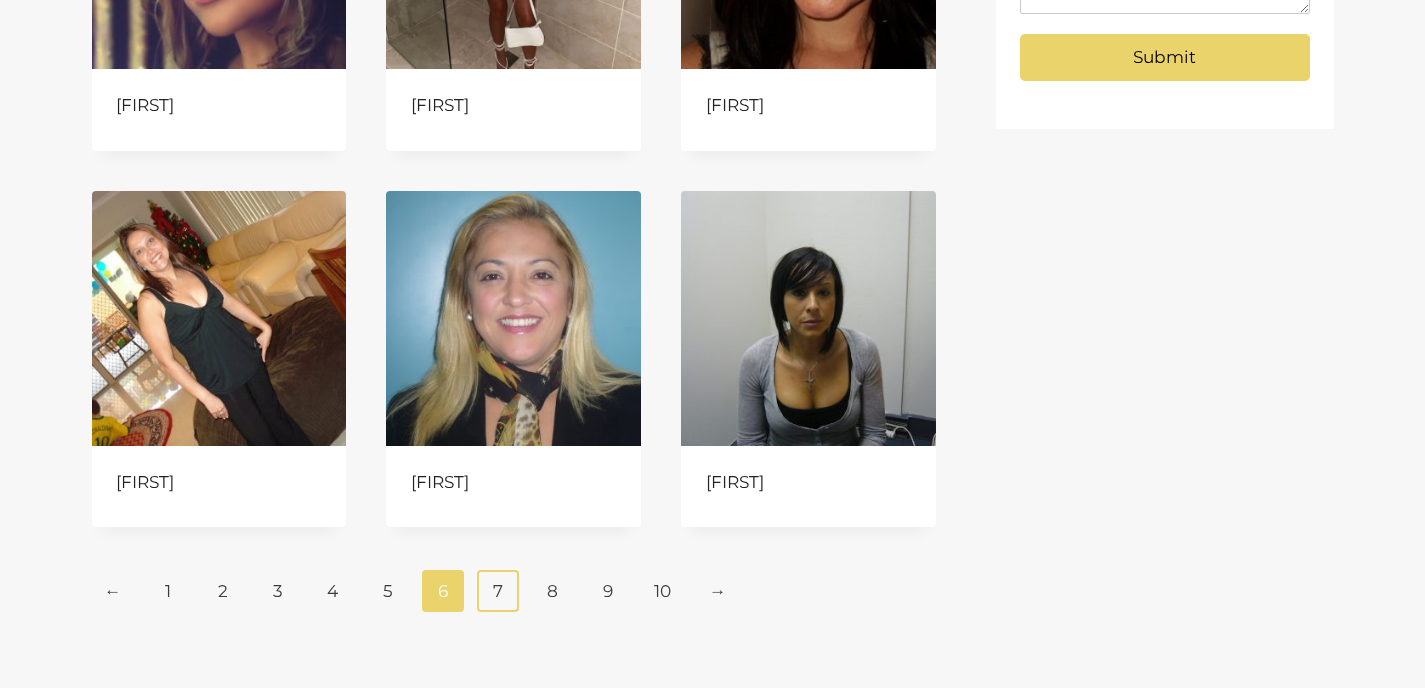 click on "7" at bounding box center (498, 591) 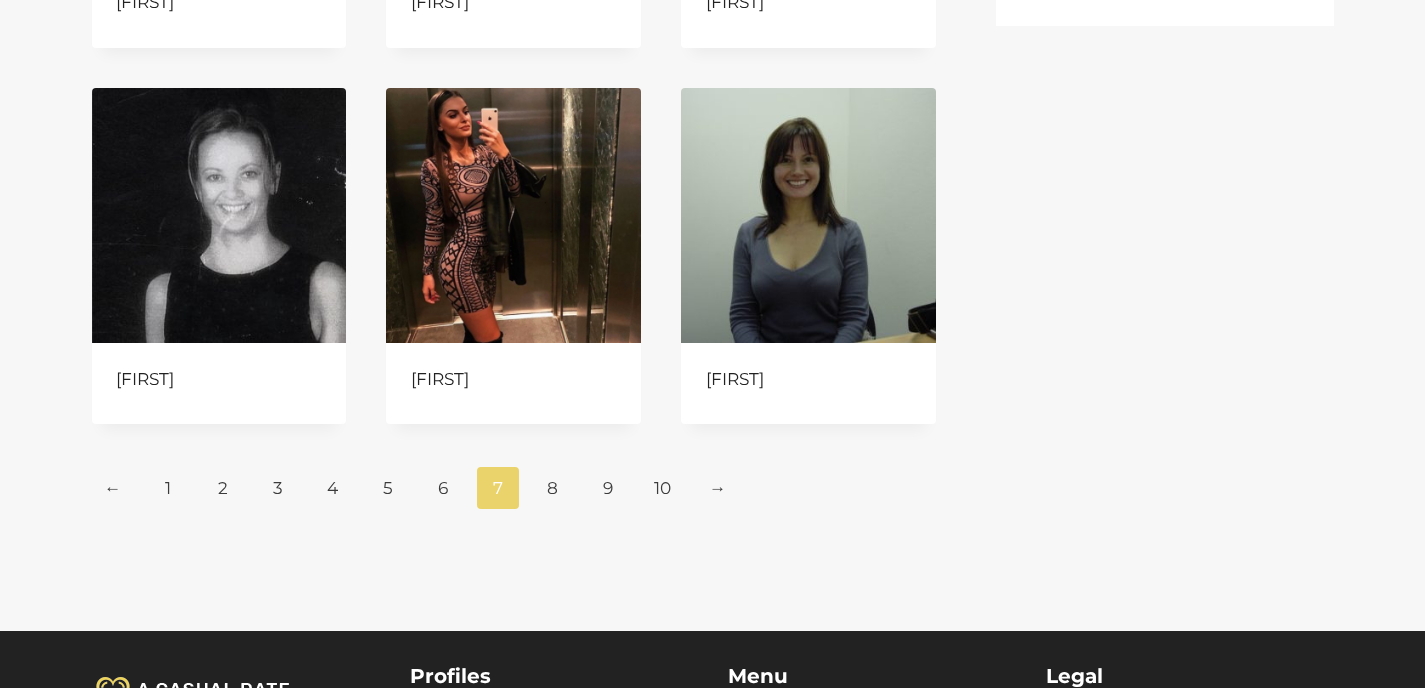 scroll, scrollTop: 921, scrollLeft: 0, axis: vertical 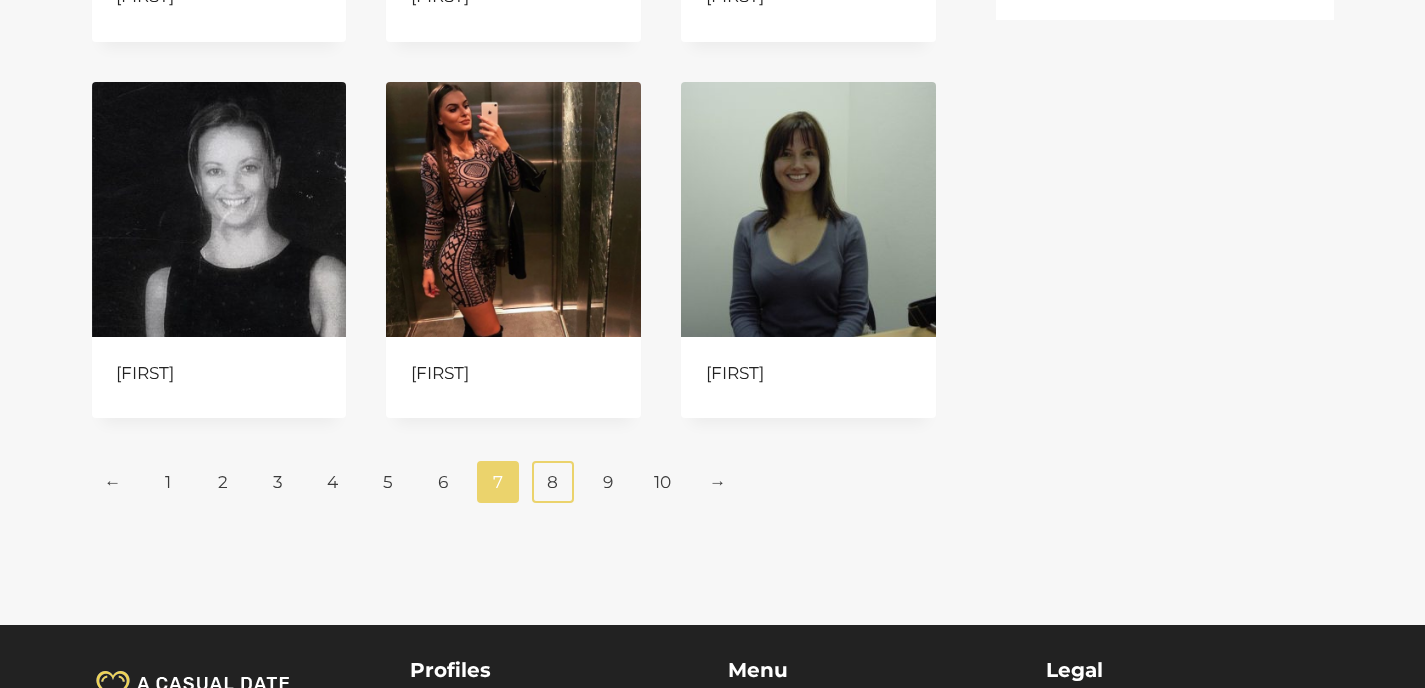 click on "8" at bounding box center [553, 482] 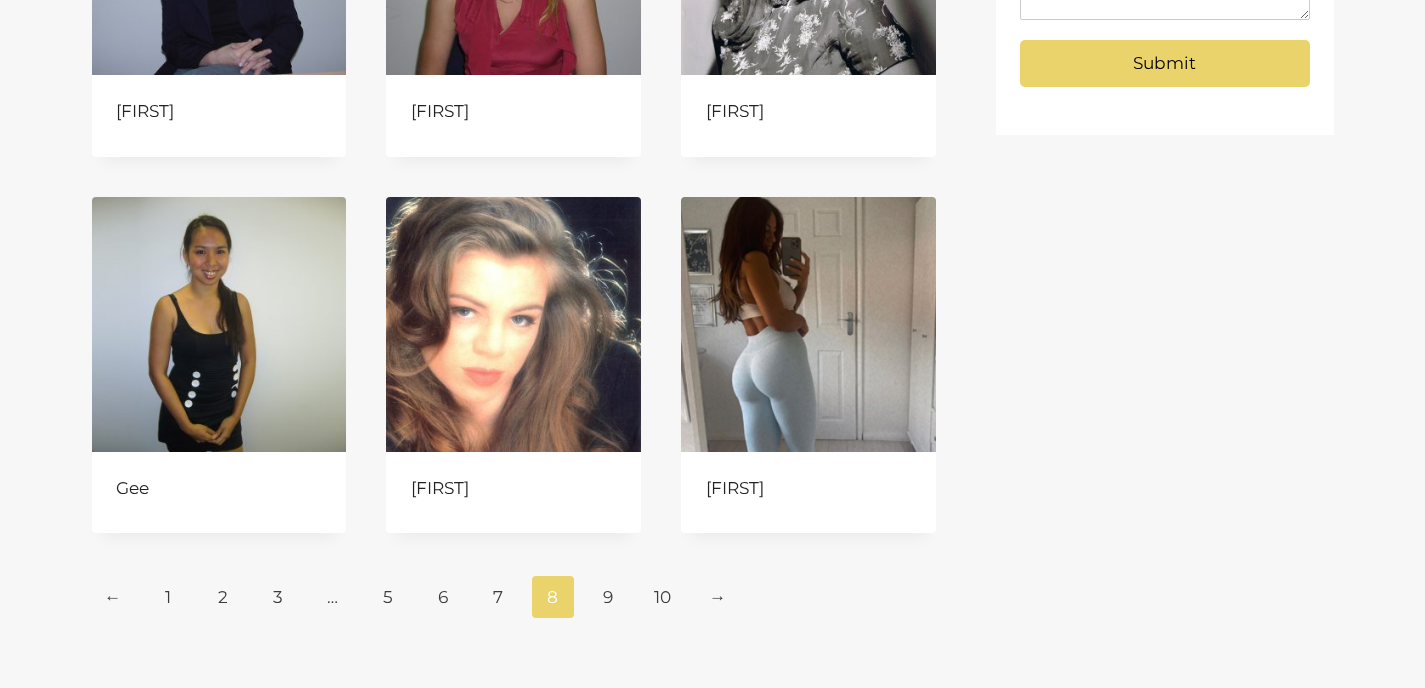 scroll, scrollTop: 807, scrollLeft: 0, axis: vertical 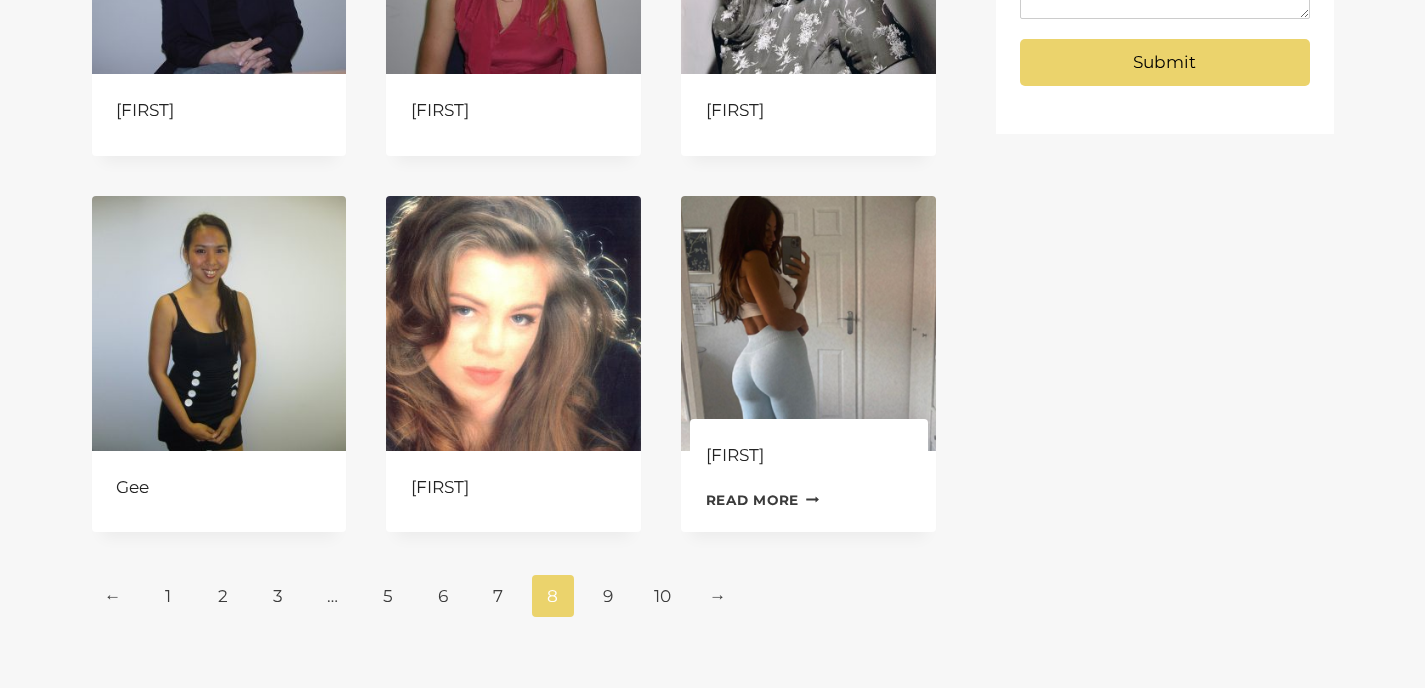click at bounding box center [808, 323] 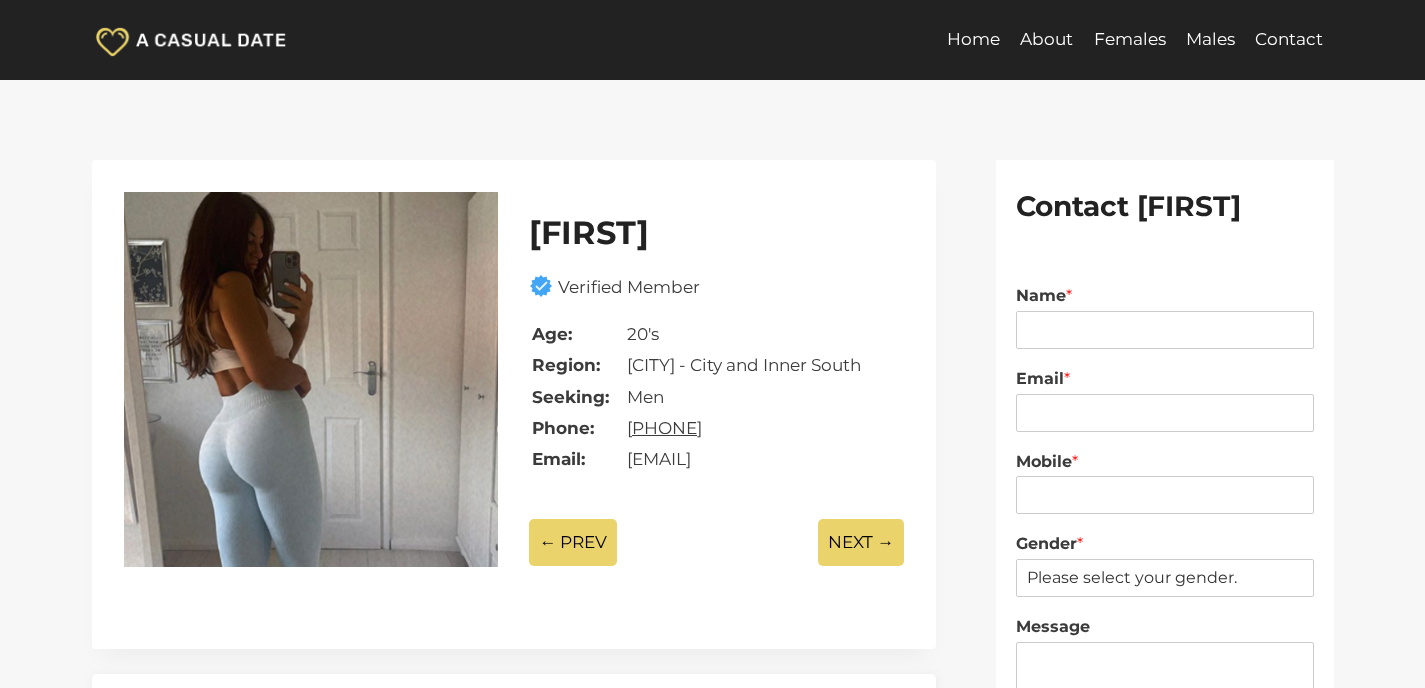 scroll, scrollTop: 0, scrollLeft: 0, axis: both 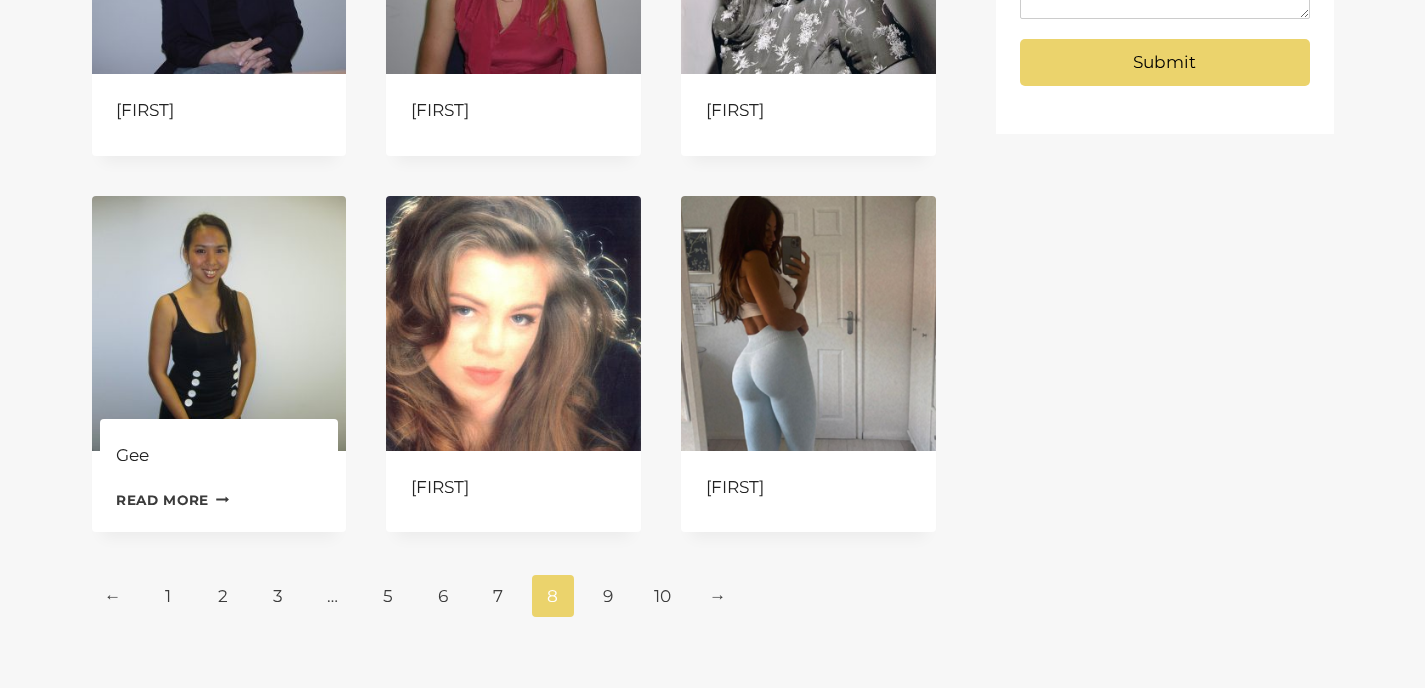 click at bounding box center (219, 323) 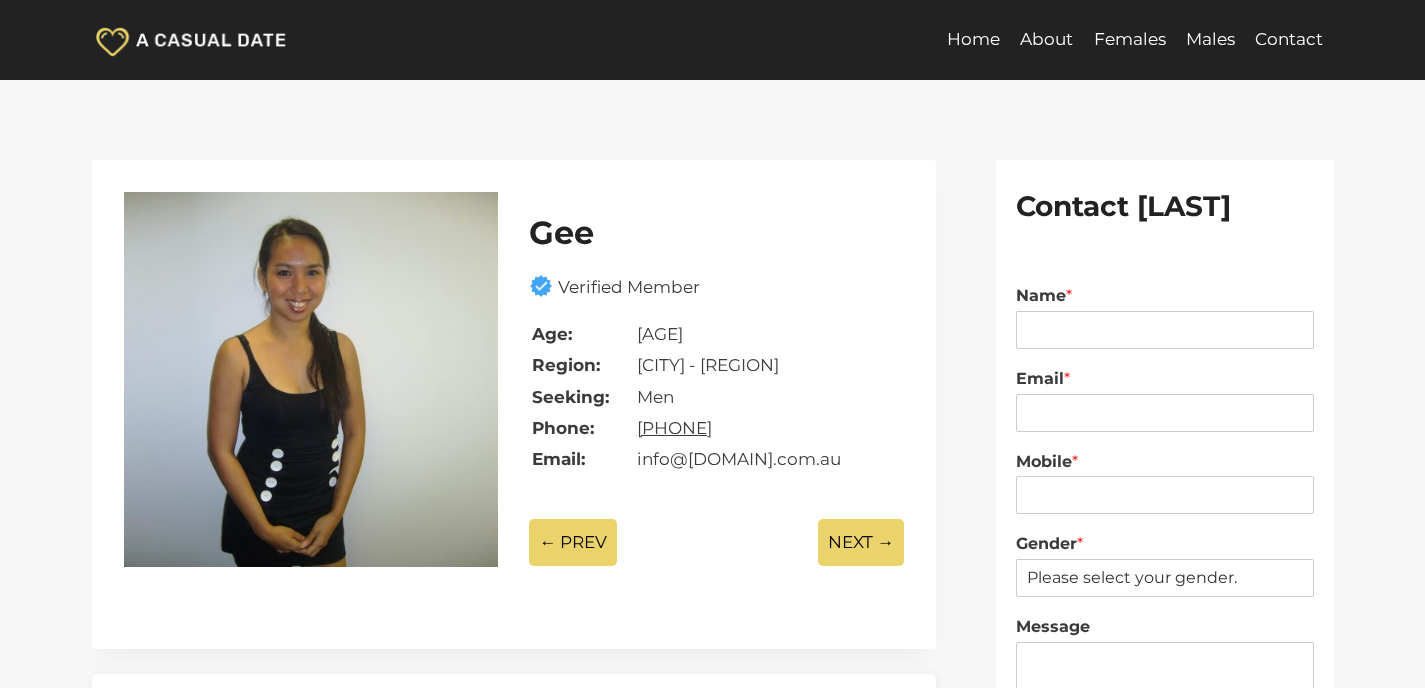 scroll, scrollTop: 0, scrollLeft: 0, axis: both 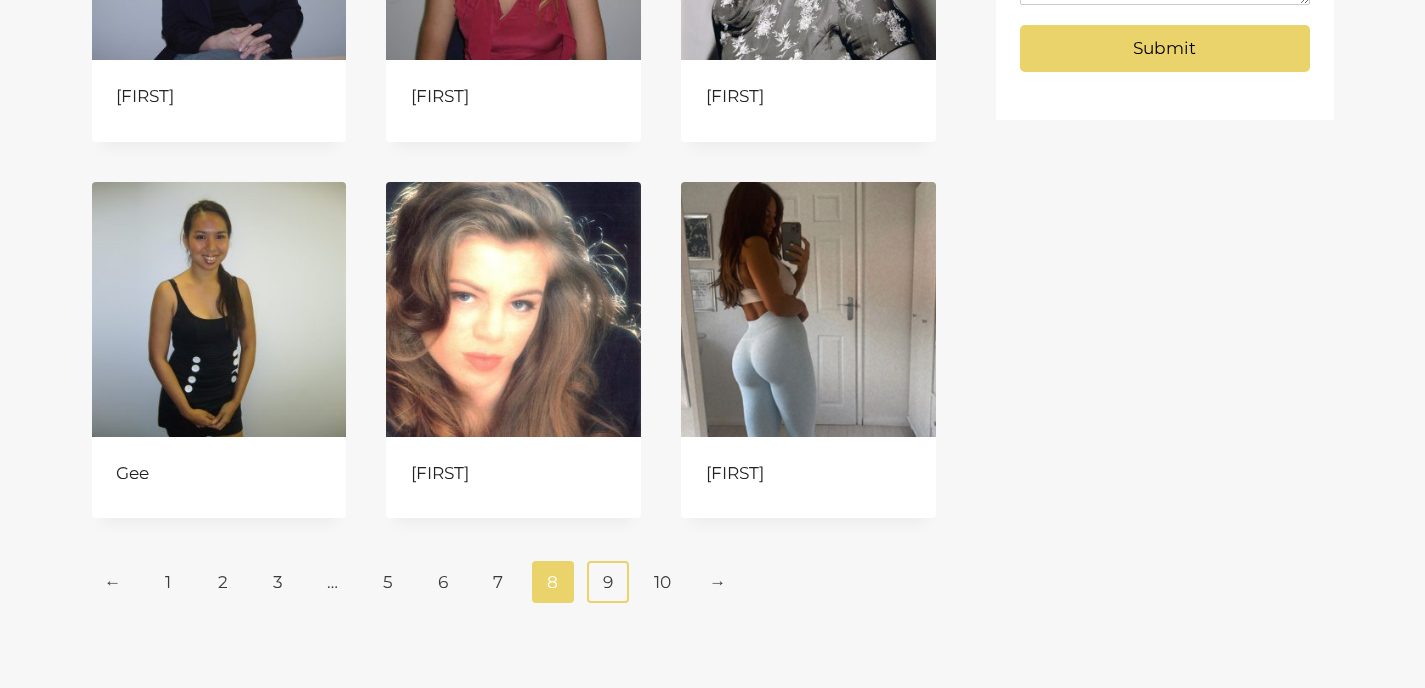 click on "9" at bounding box center (608, 582) 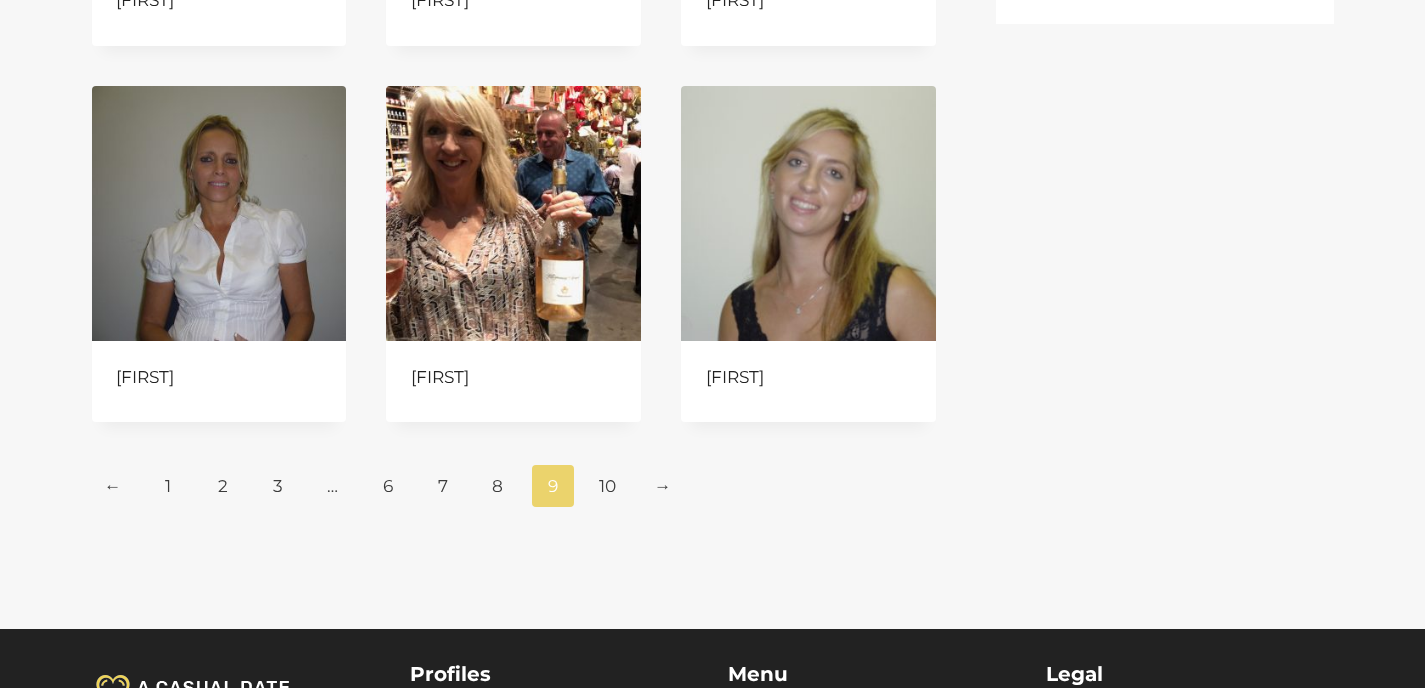 scroll, scrollTop: 922, scrollLeft: 0, axis: vertical 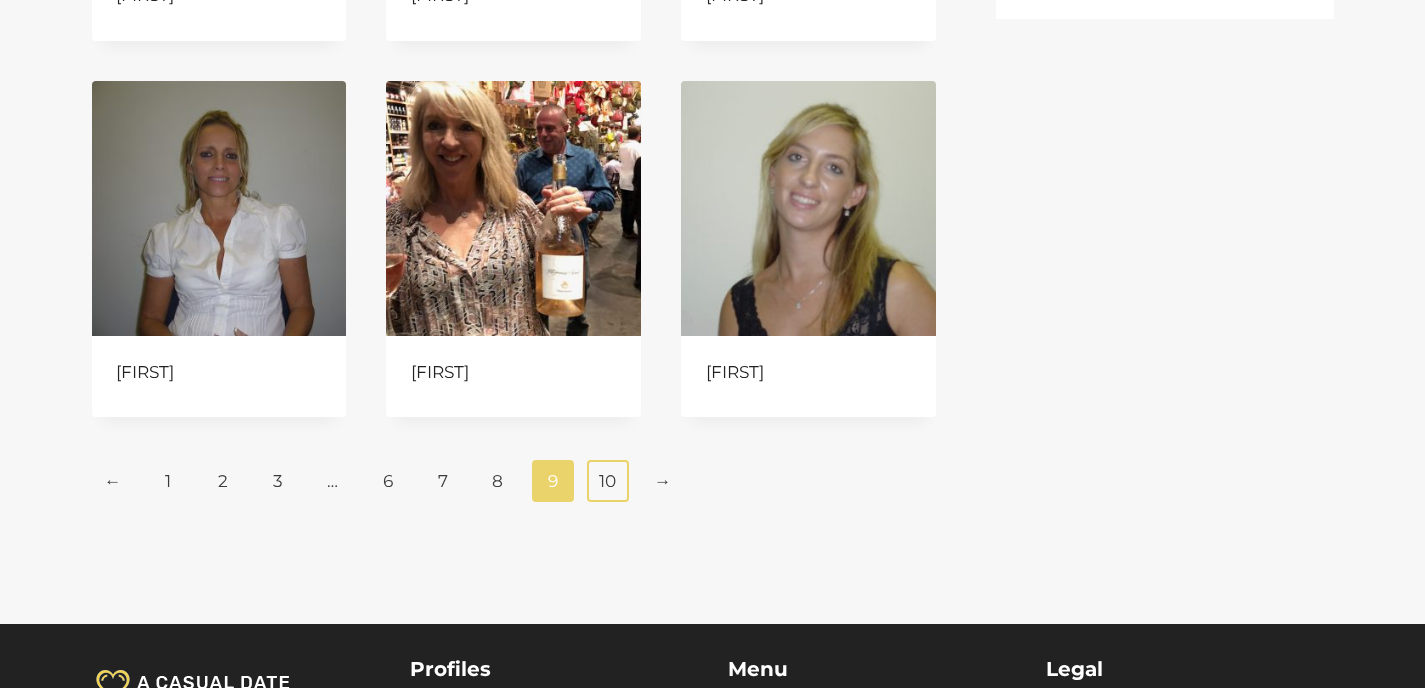 click on "10" at bounding box center (608, 481) 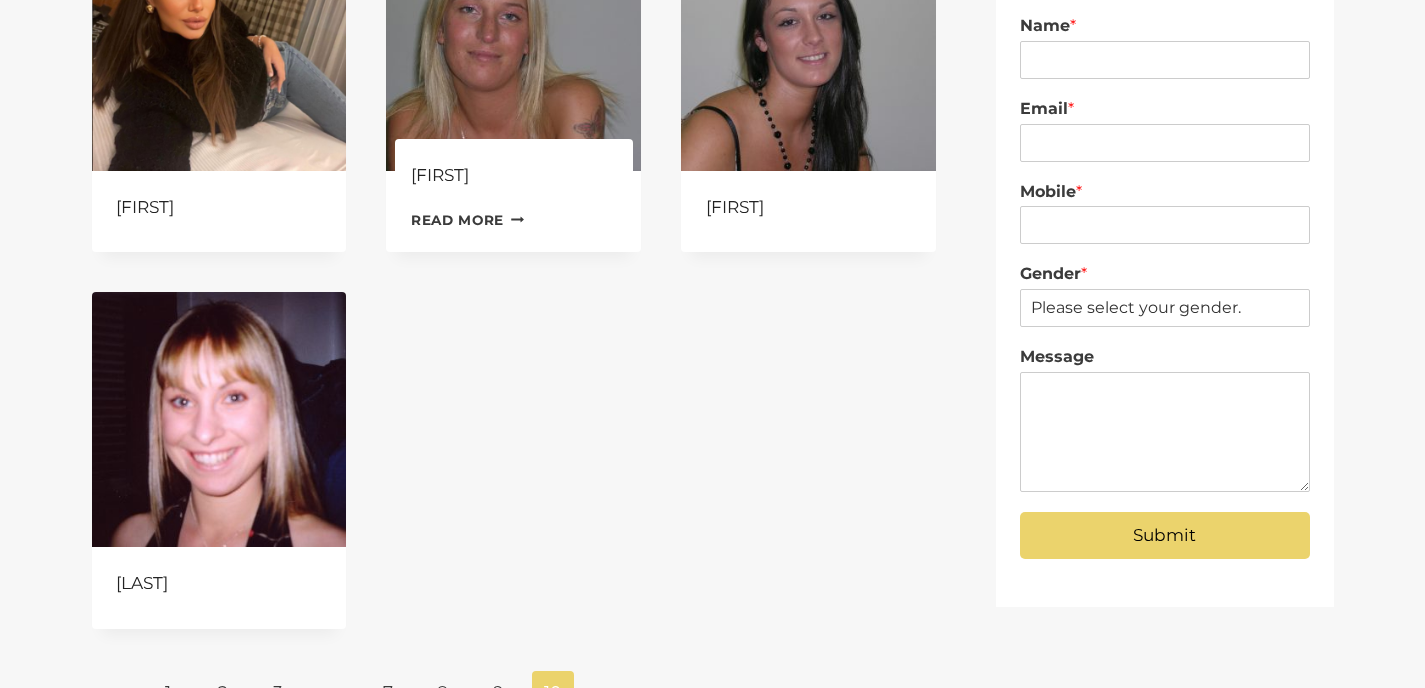 scroll, scrollTop: 0, scrollLeft: 0, axis: both 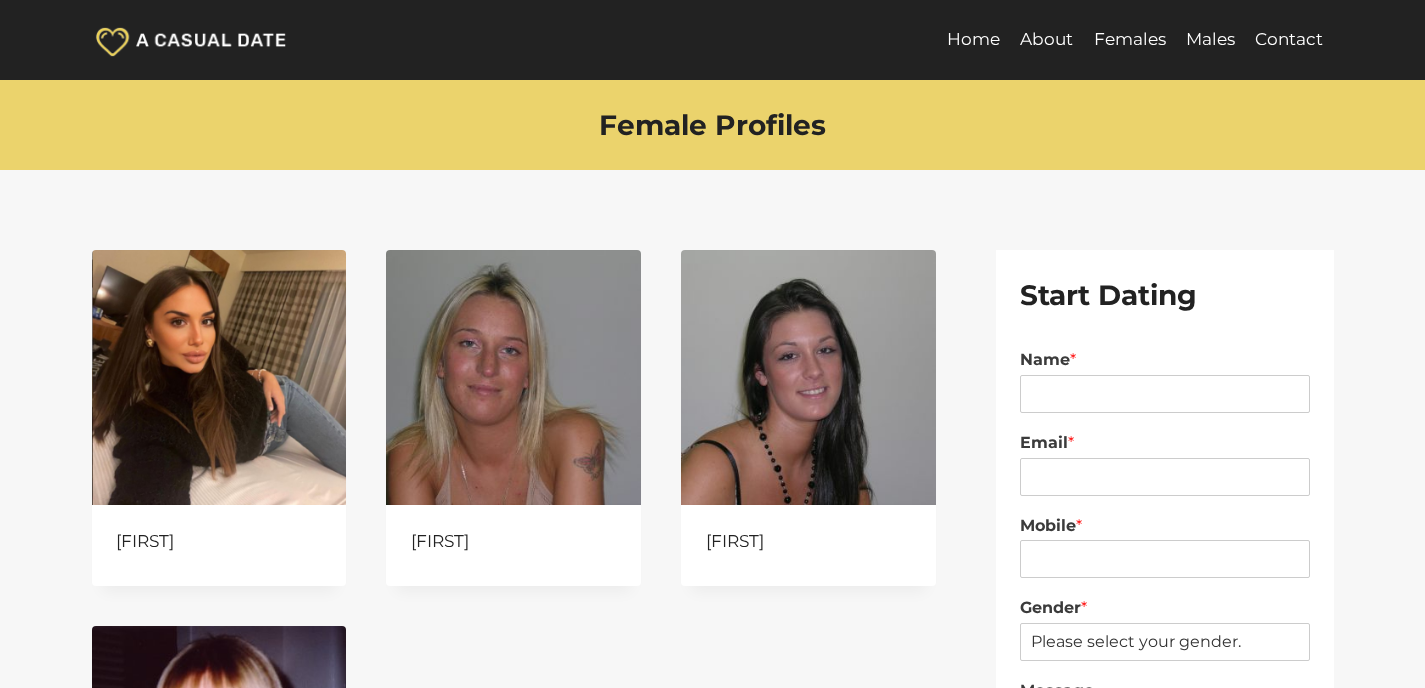 click at bounding box center (192, 40) 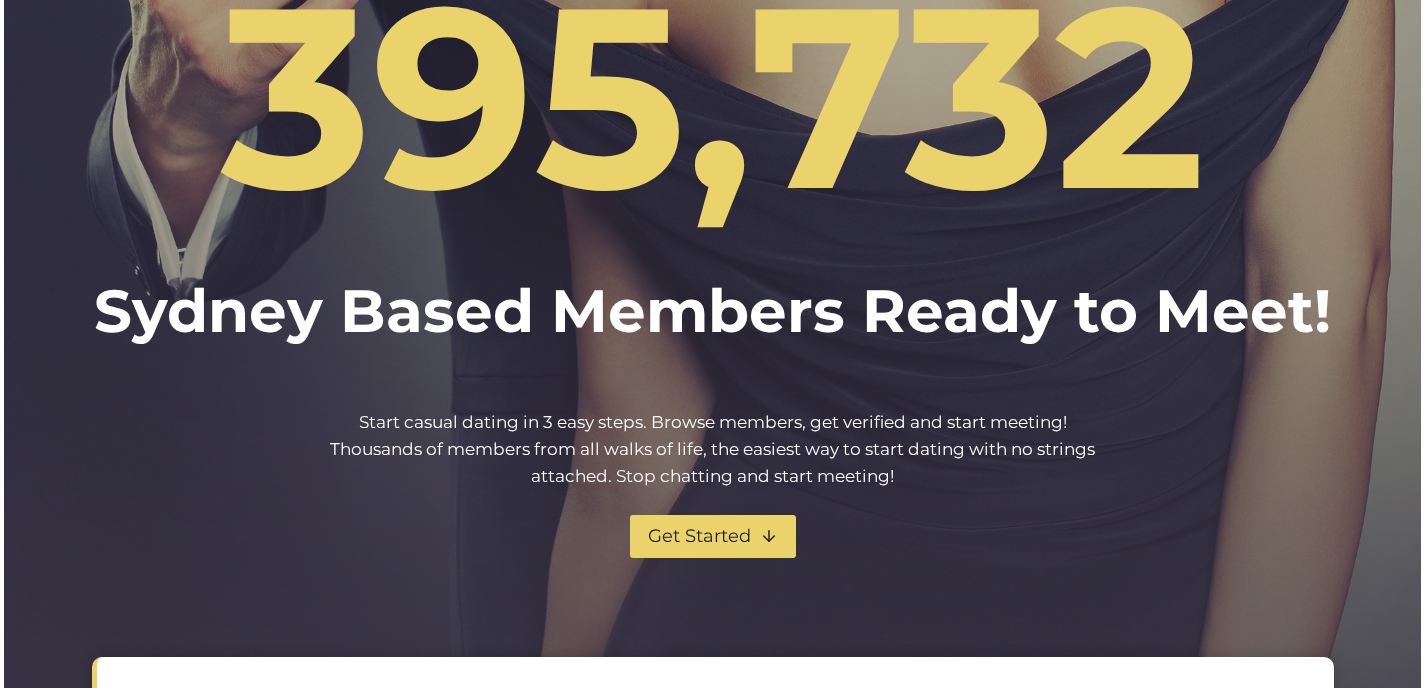 scroll, scrollTop: 0, scrollLeft: 0, axis: both 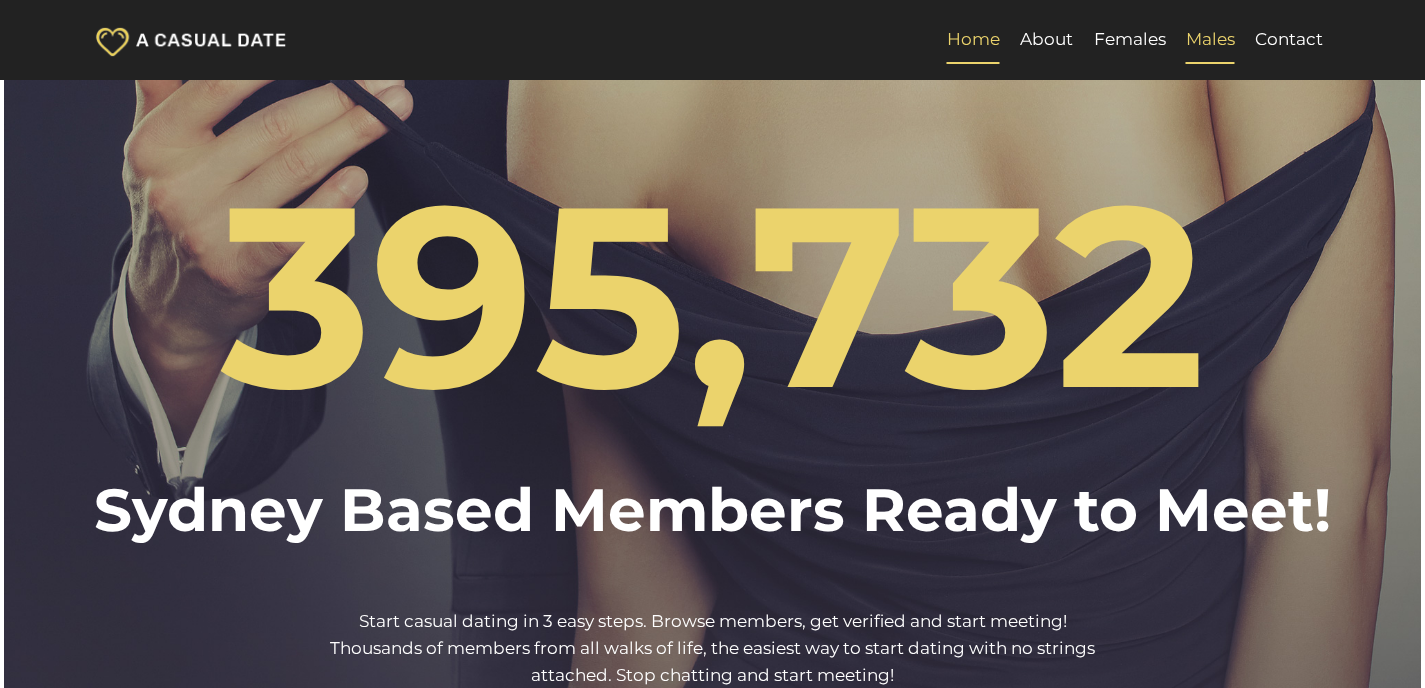 click on "Males" at bounding box center [1210, 40] 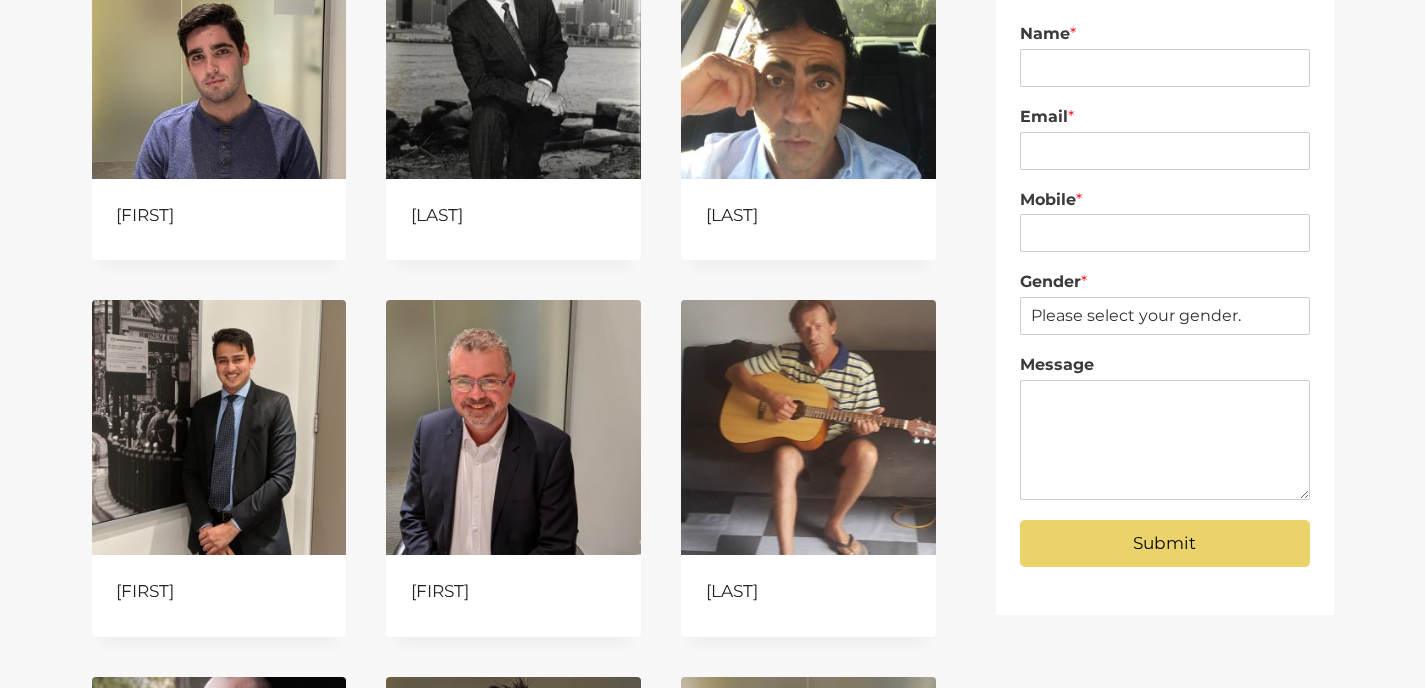 scroll, scrollTop: 0, scrollLeft: 0, axis: both 